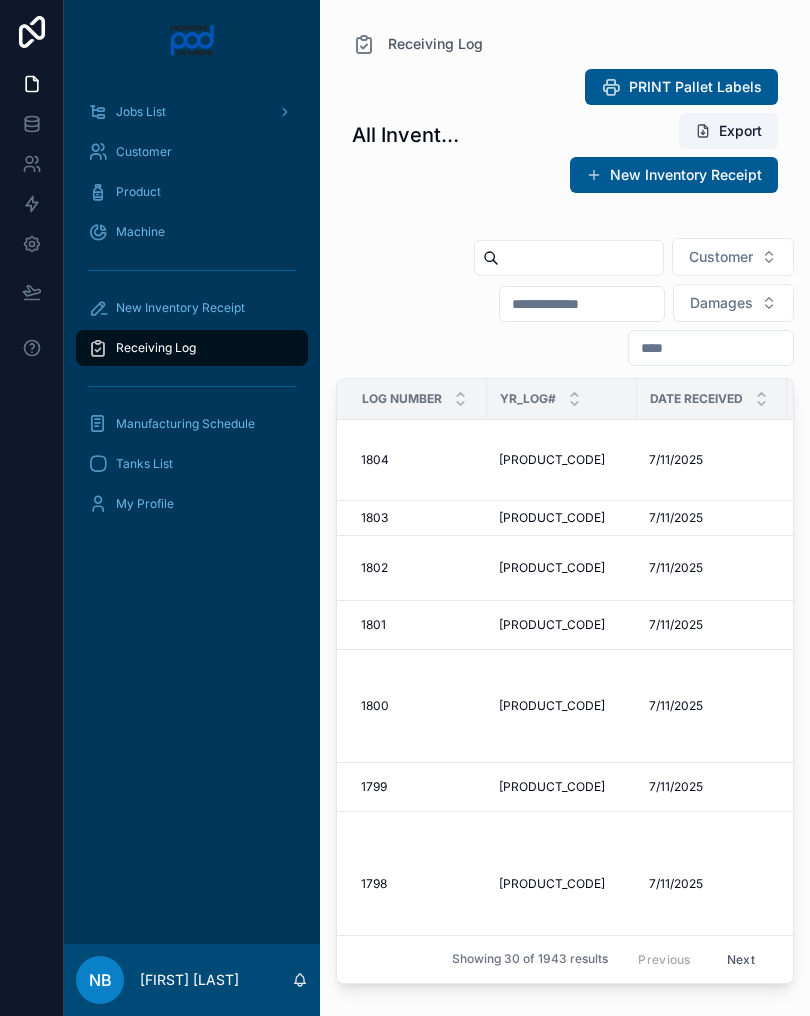 scroll, scrollTop: 26, scrollLeft: 0, axis: vertical 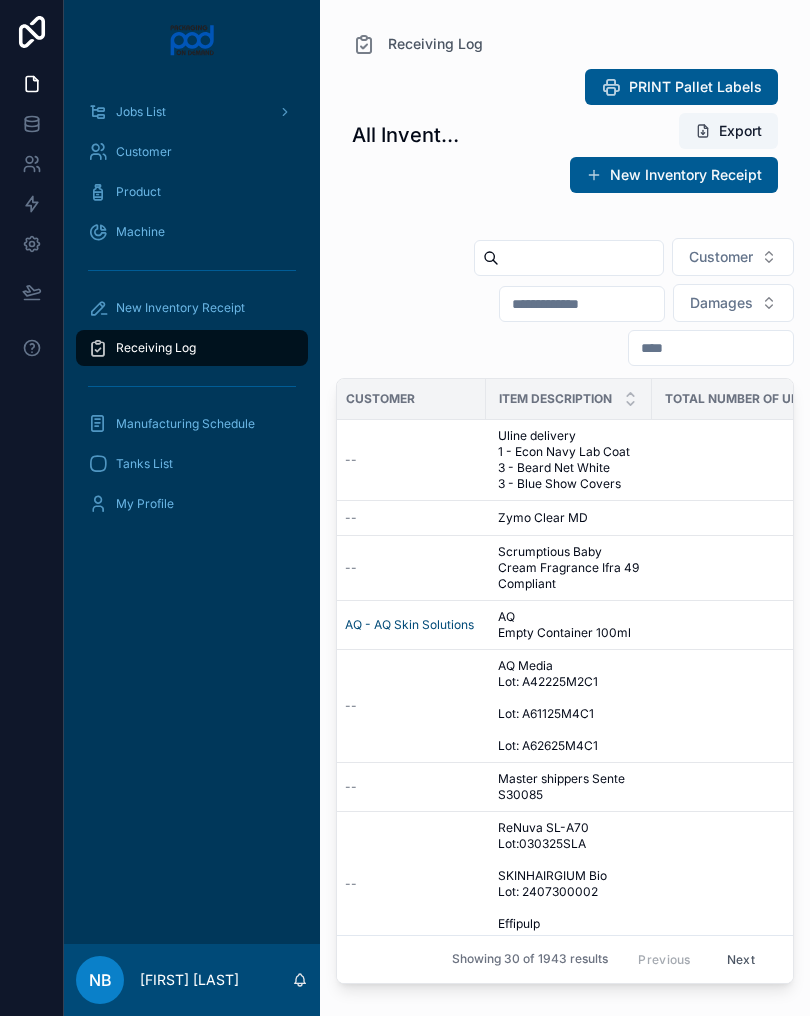 click on "Receiving Log" at bounding box center [192, 348] 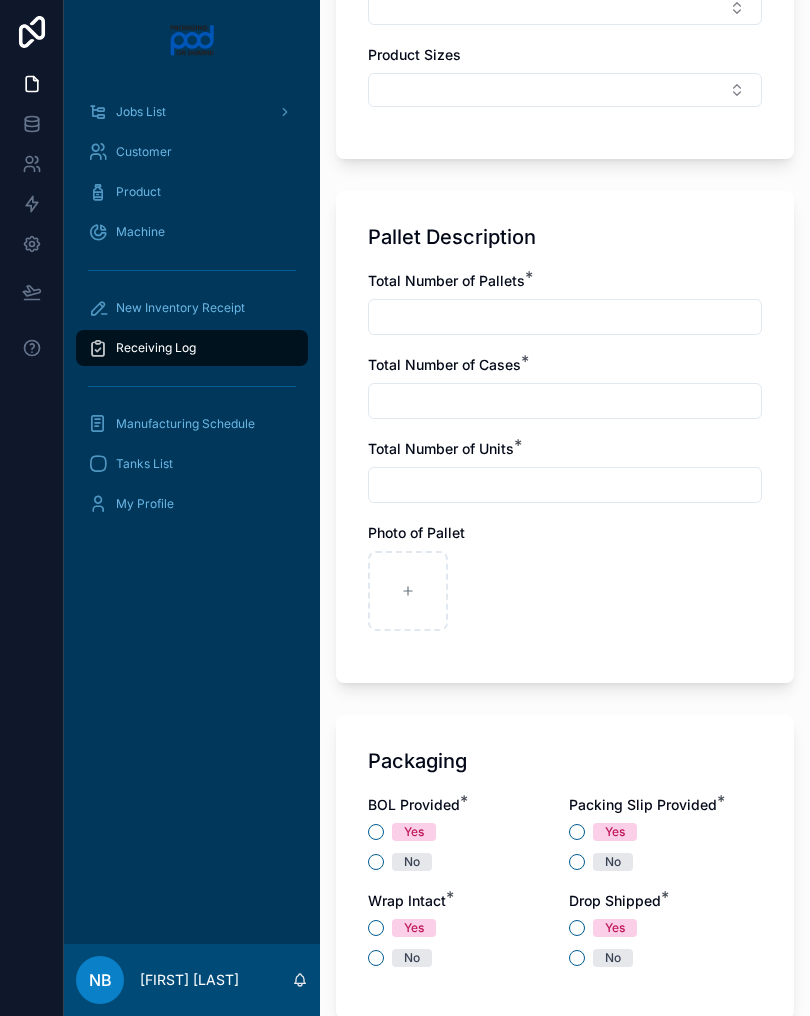 scroll, scrollTop: 1190, scrollLeft: 0, axis: vertical 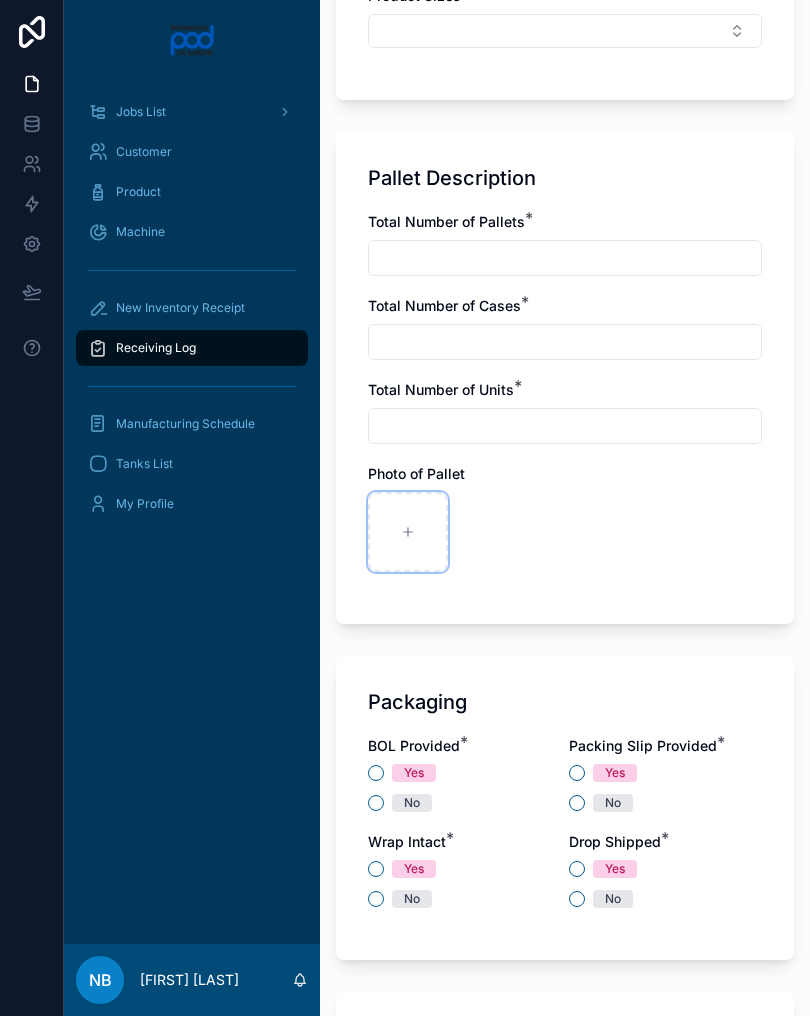 click at bounding box center [408, 532] 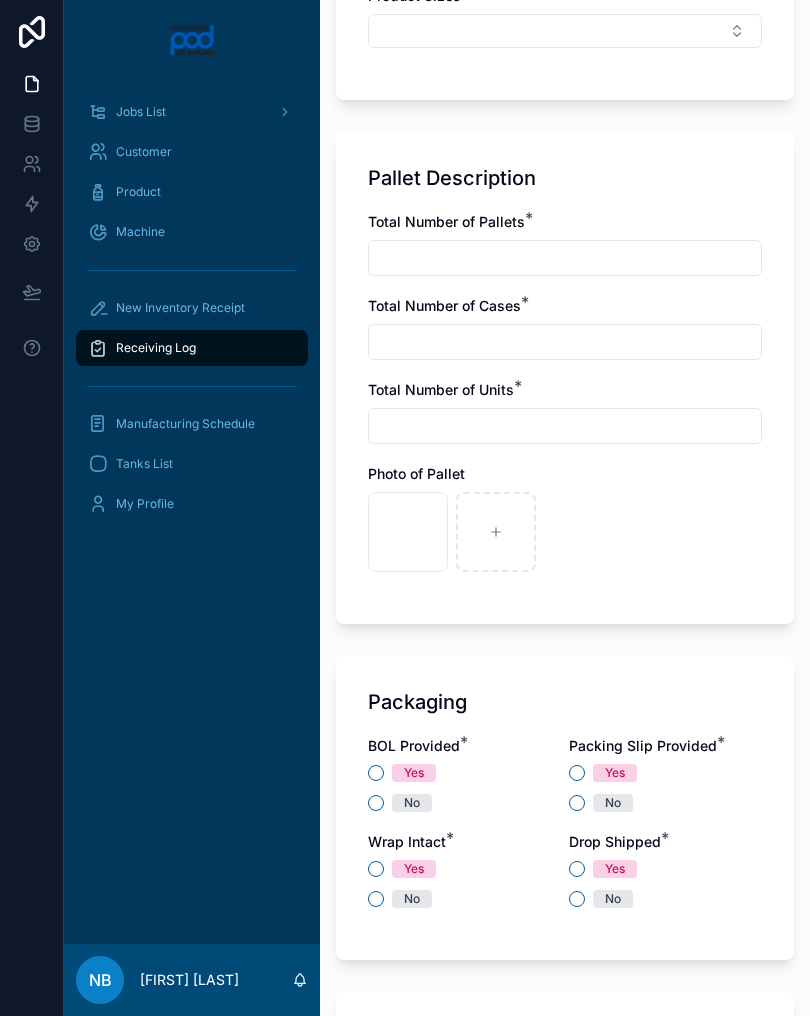 click on "Photo of Pallet image .jpg" at bounding box center (565, 518) 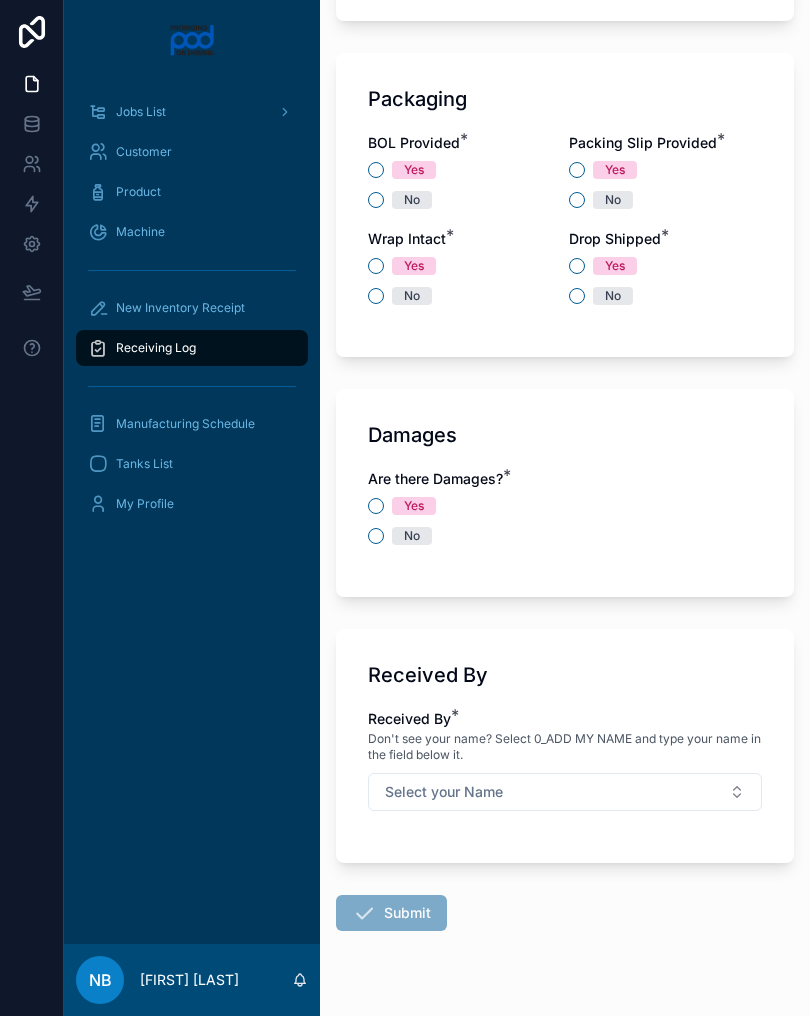 scroll, scrollTop: 1792, scrollLeft: 0, axis: vertical 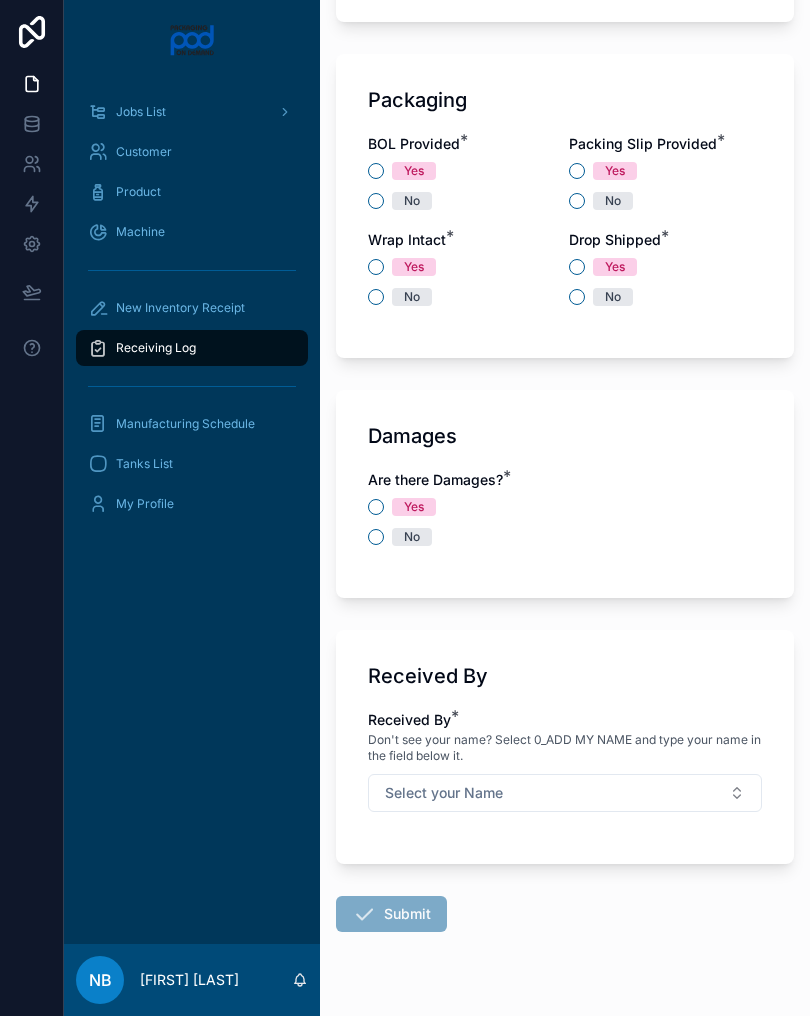click on "Yes" at bounding box center [565, 507] 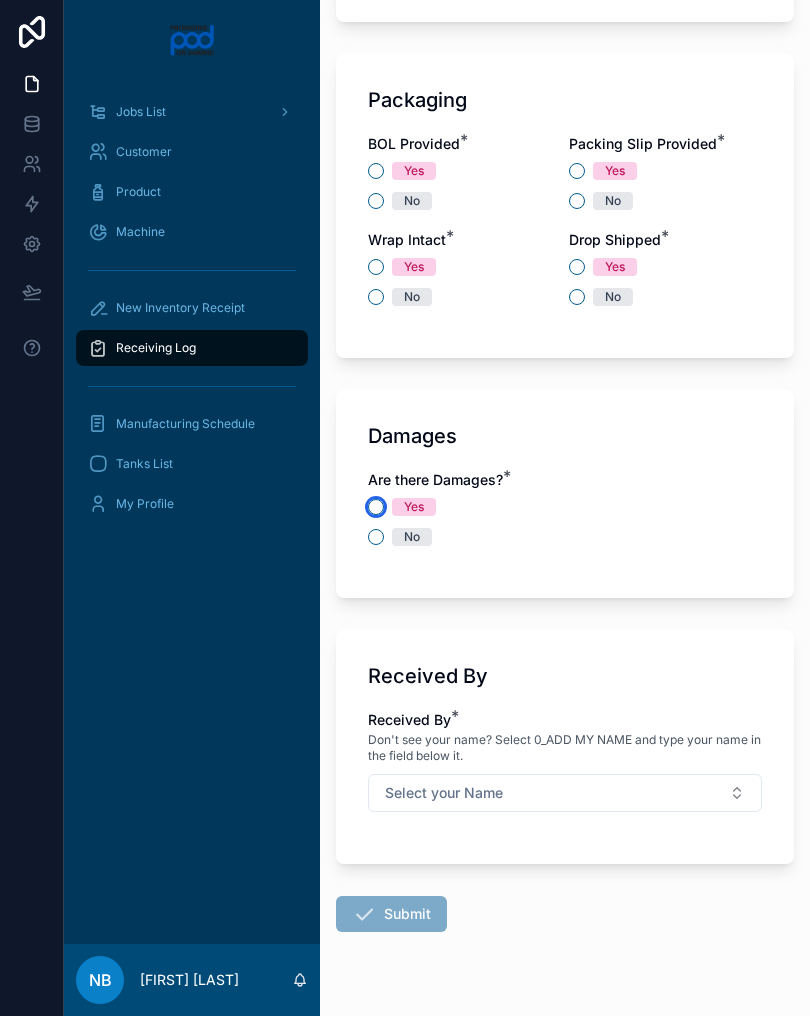 click on "Yes" at bounding box center (376, 507) 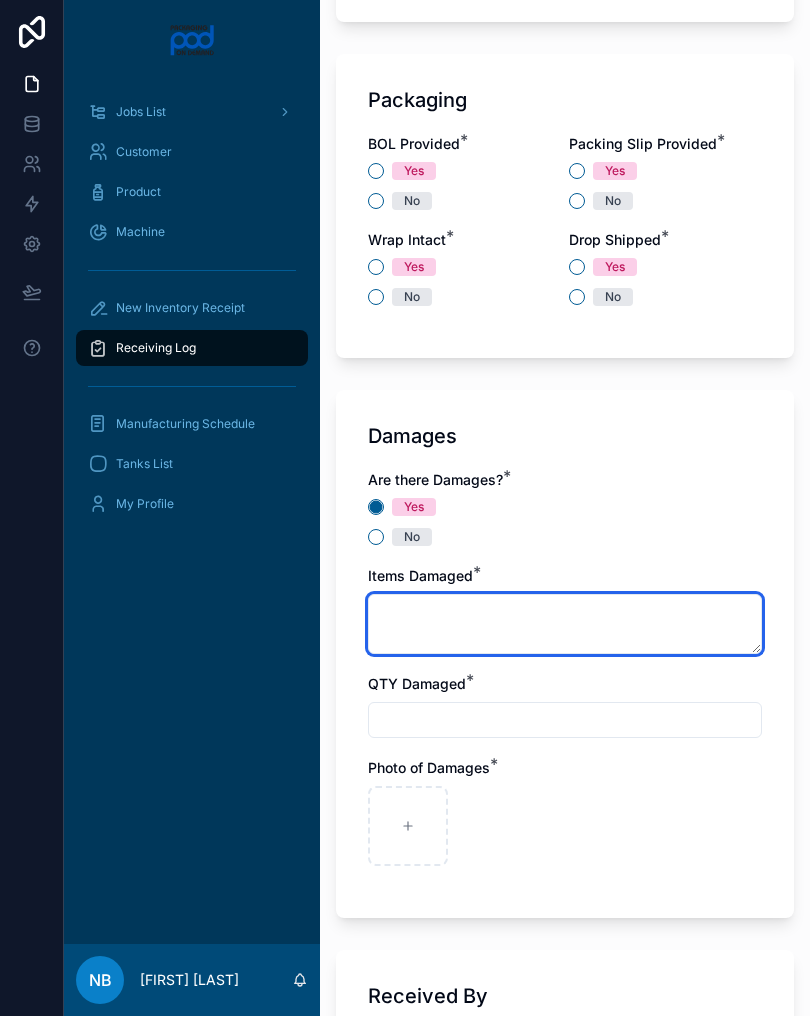 click at bounding box center [565, 624] 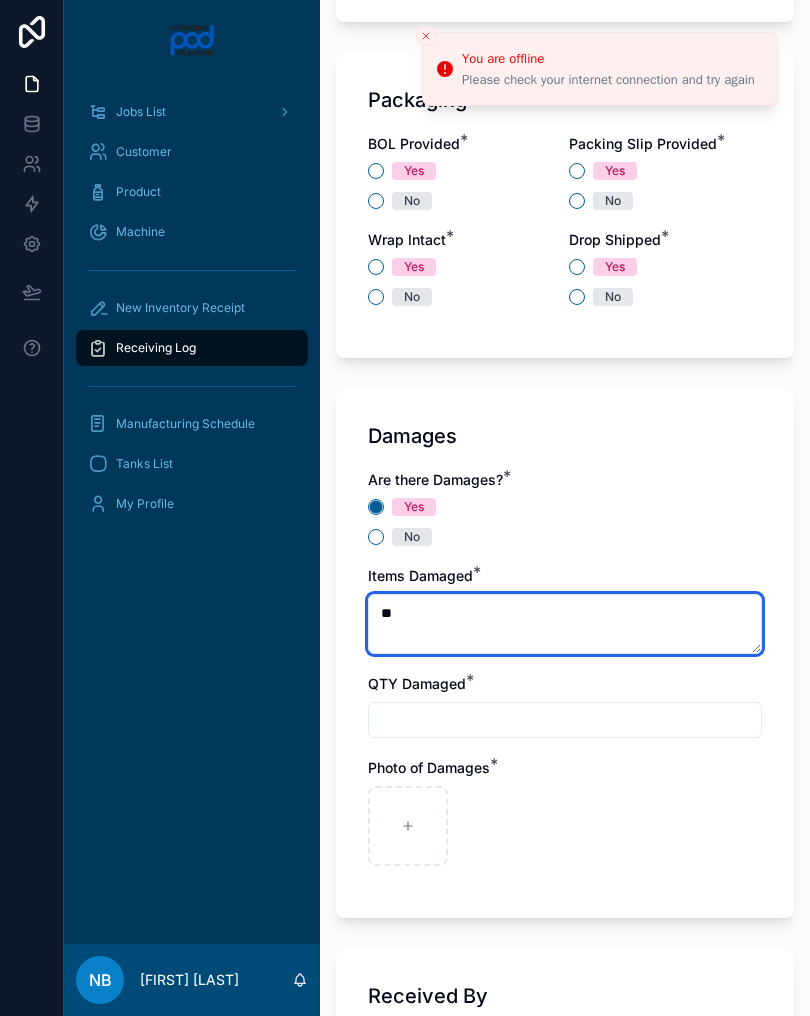 type on "*" 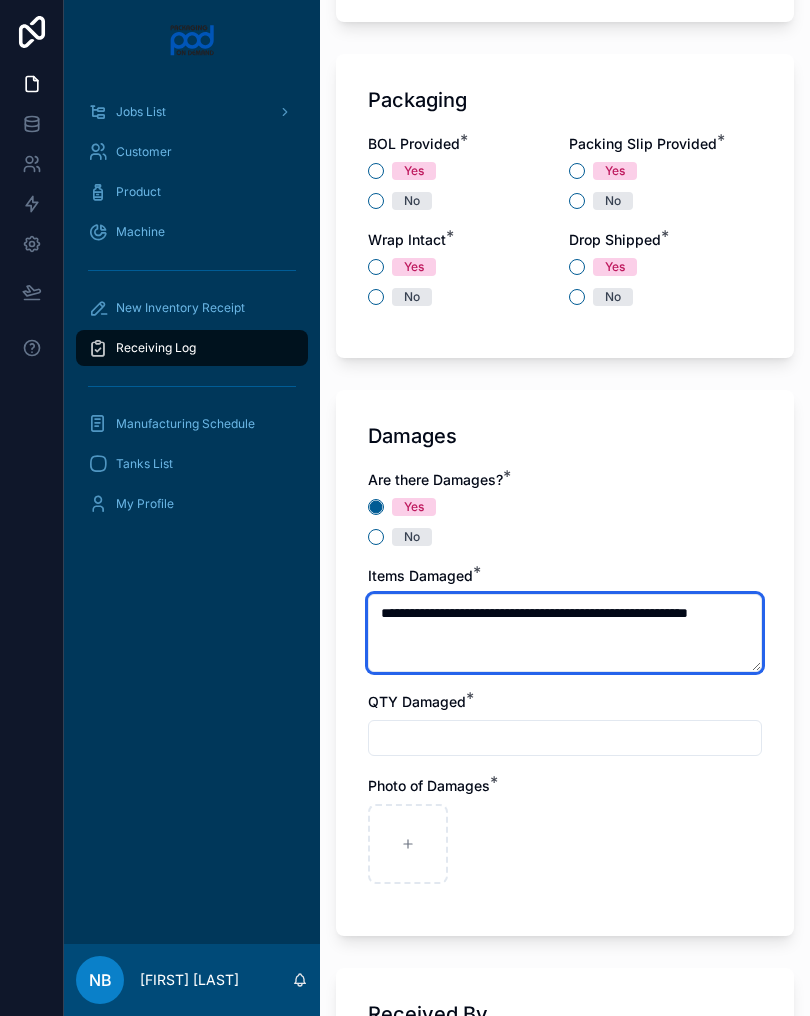 scroll, scrollTop: 0, scrollLeft: 0, axis: both 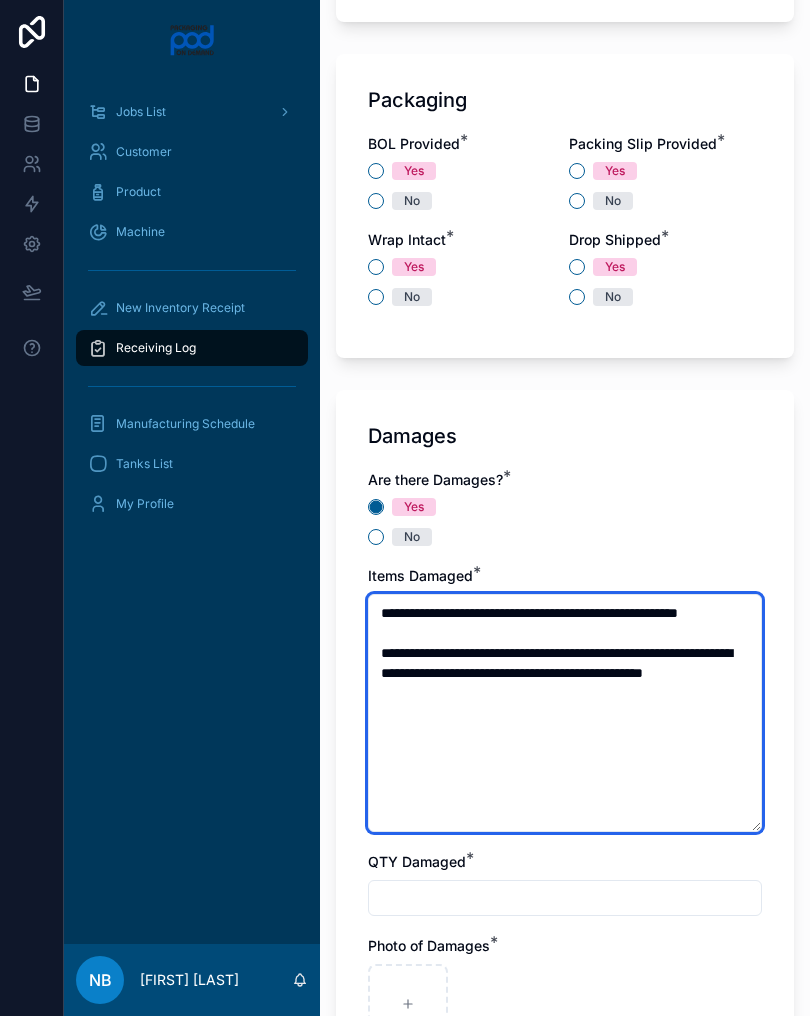 click on "**********" at bounding box center (565, 713) 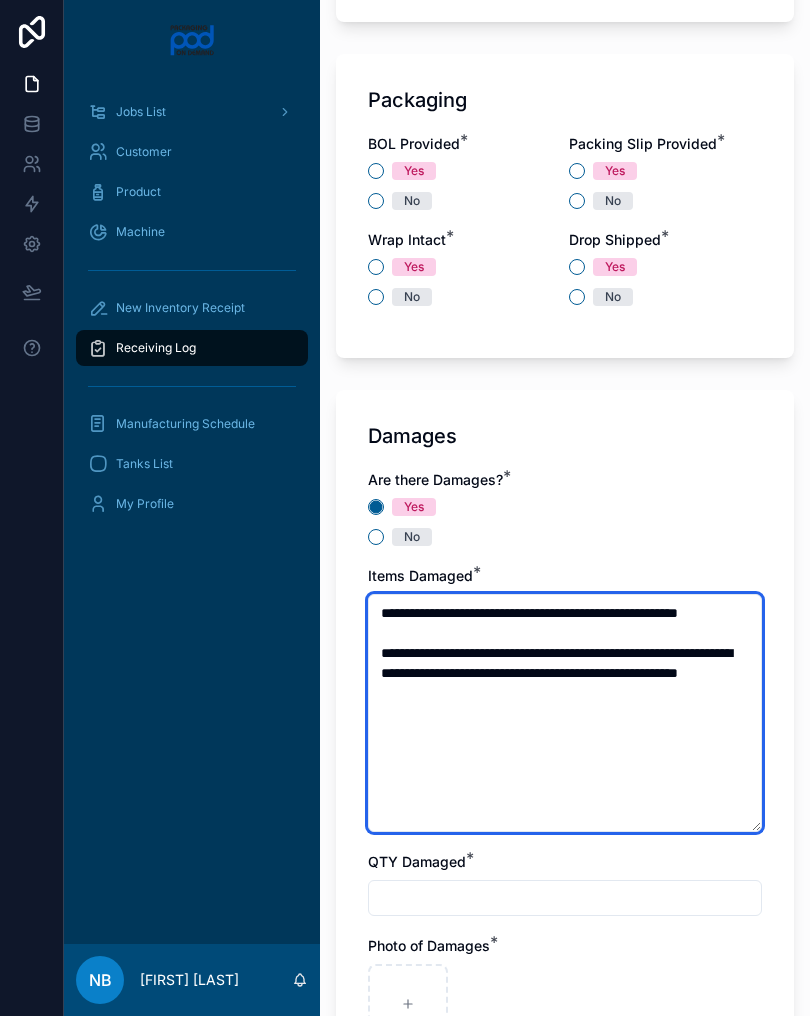 click on "**********" at bounding box center (565, 713) 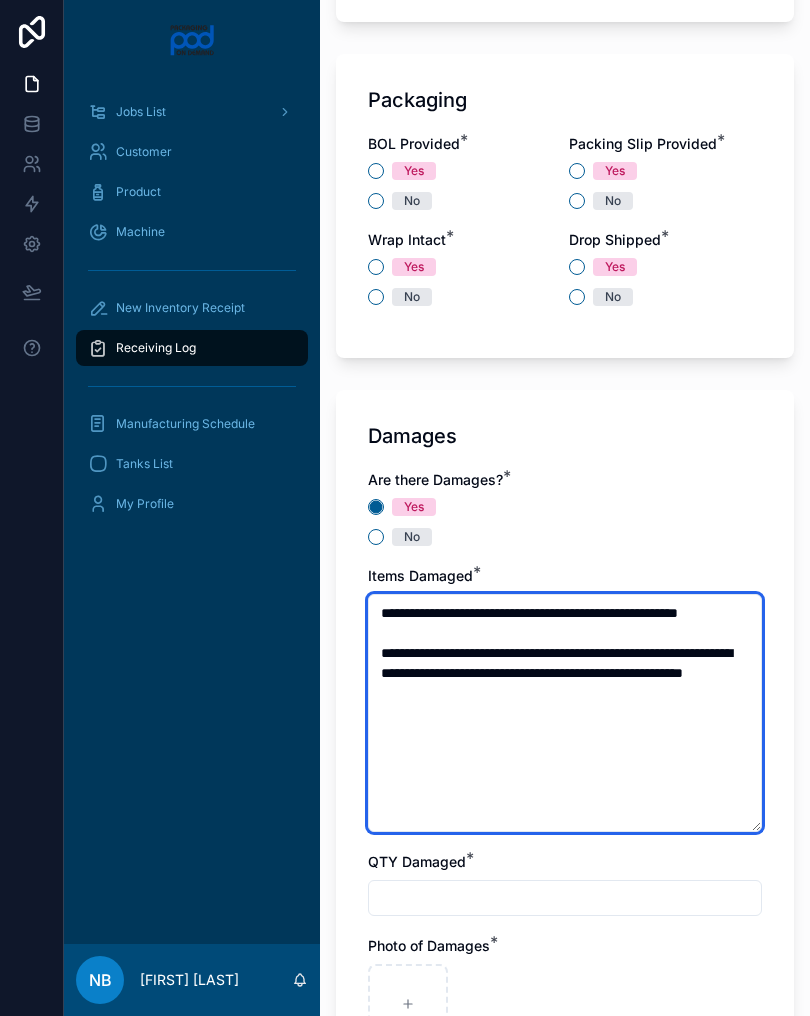 click on "**********" at bounding box center (565, 713) 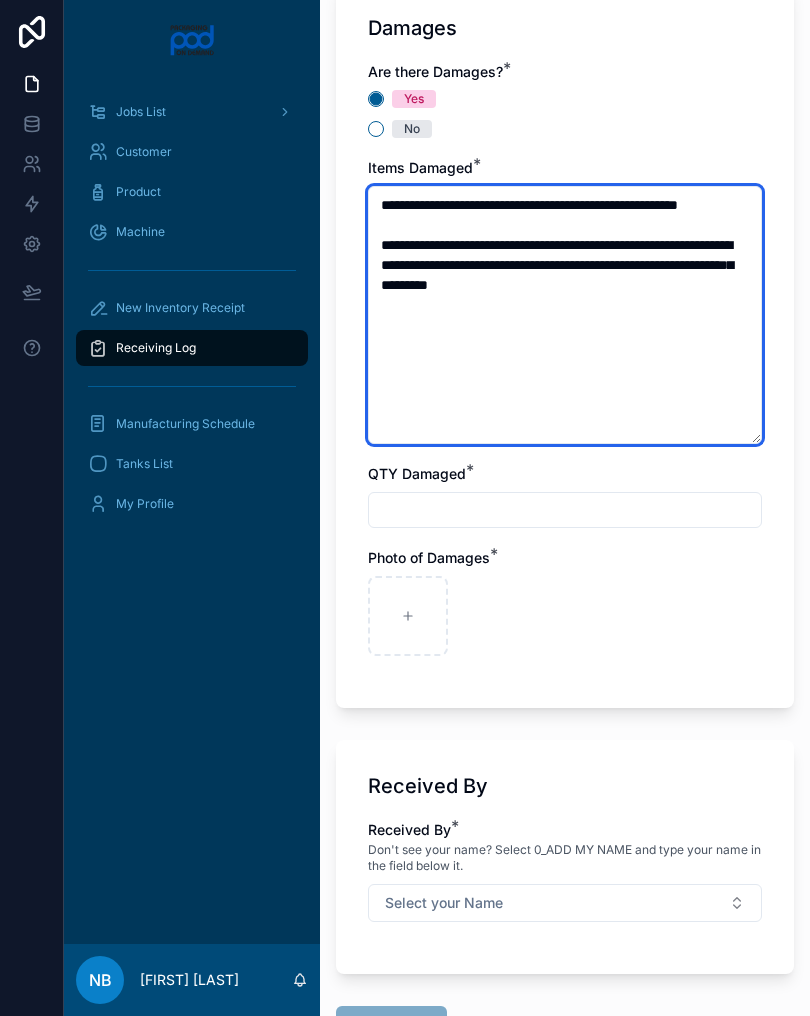 scroll, scrollTop: 2191, scrollLeft: 0, axis: vertical 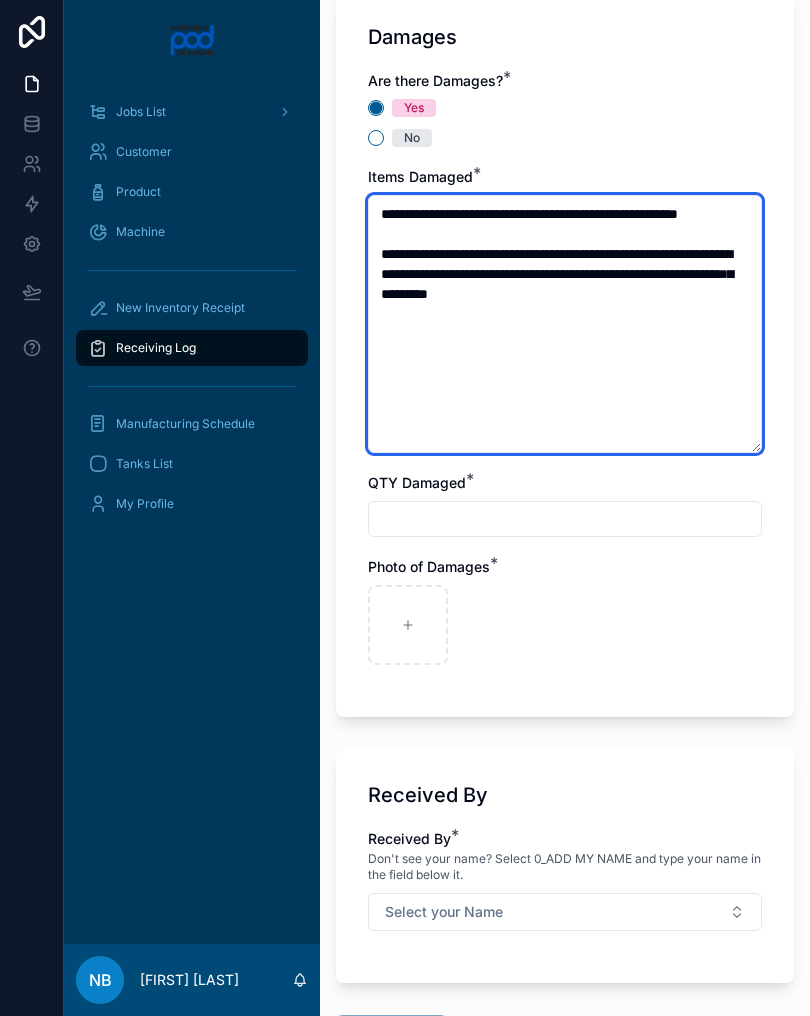 type on "**********" 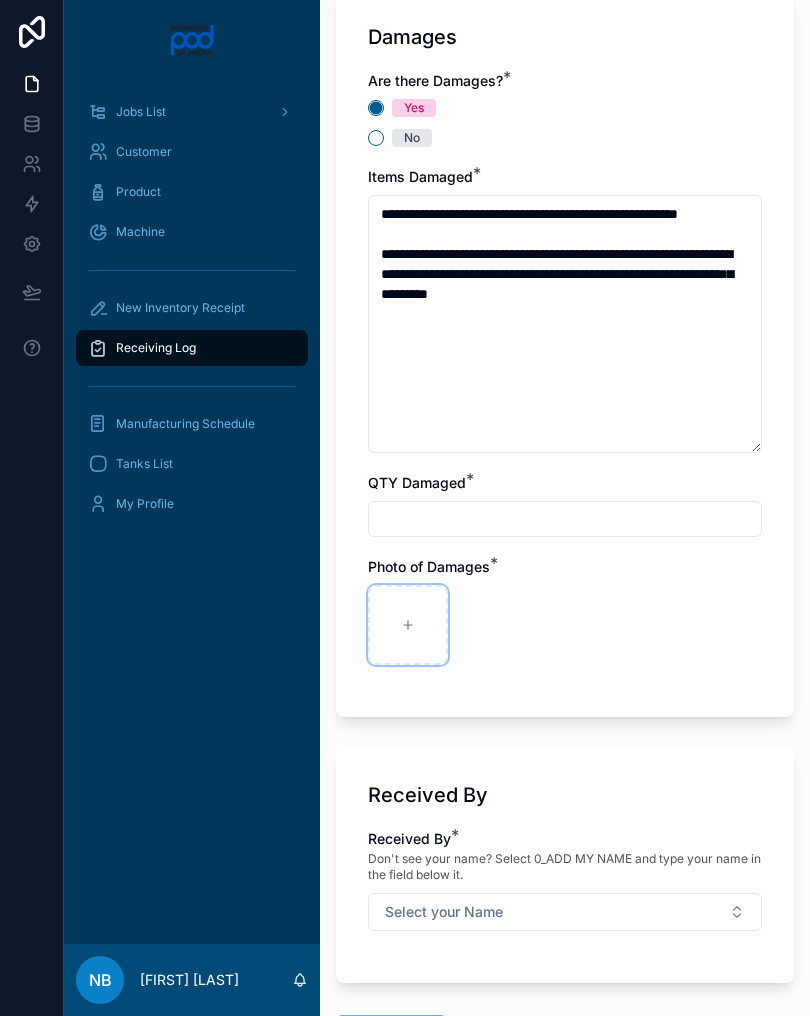 click at bounding box center [408, 625] 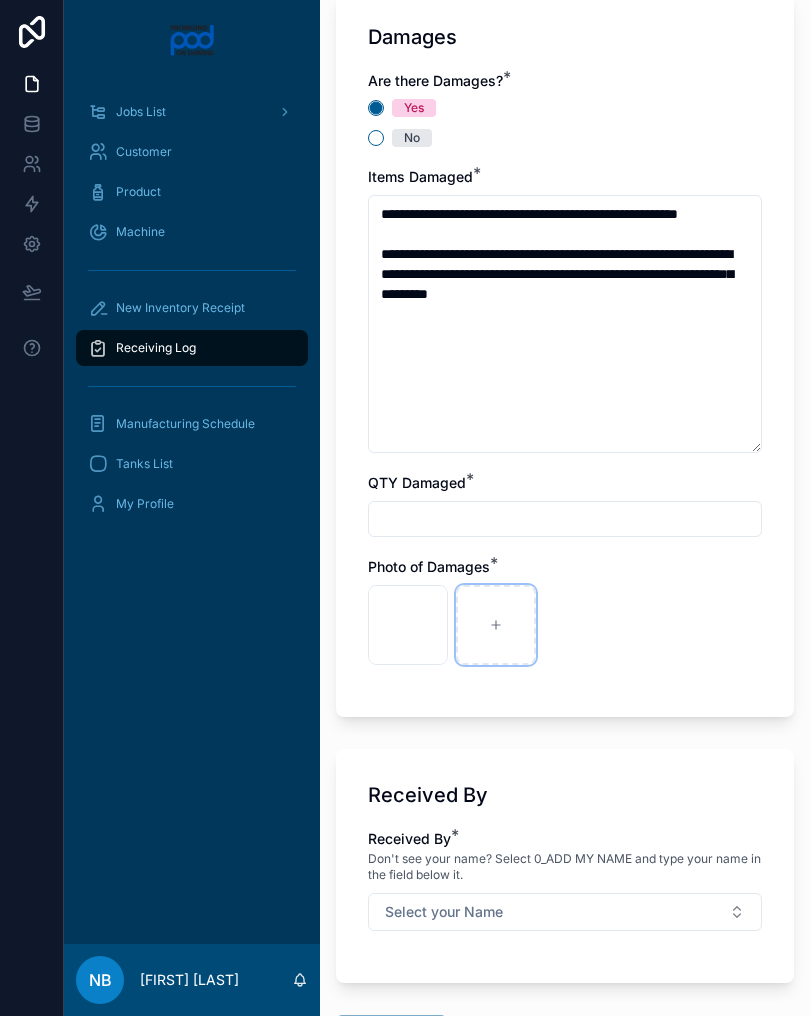 click at bounding box center (496, 625) 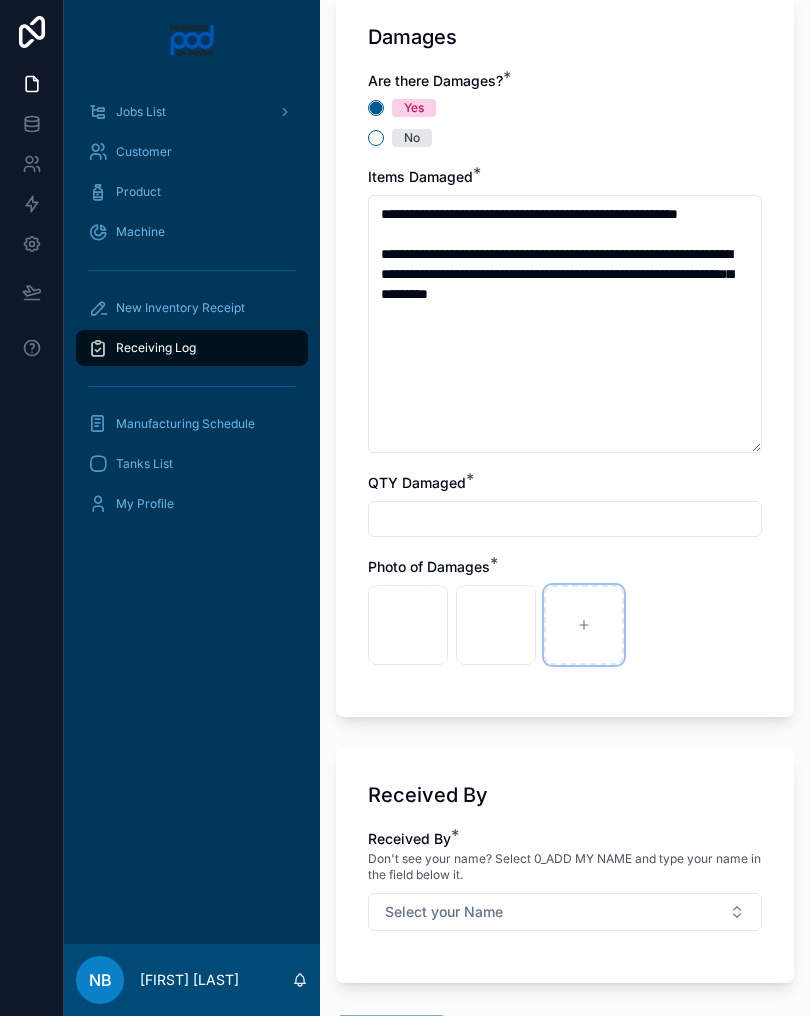 click 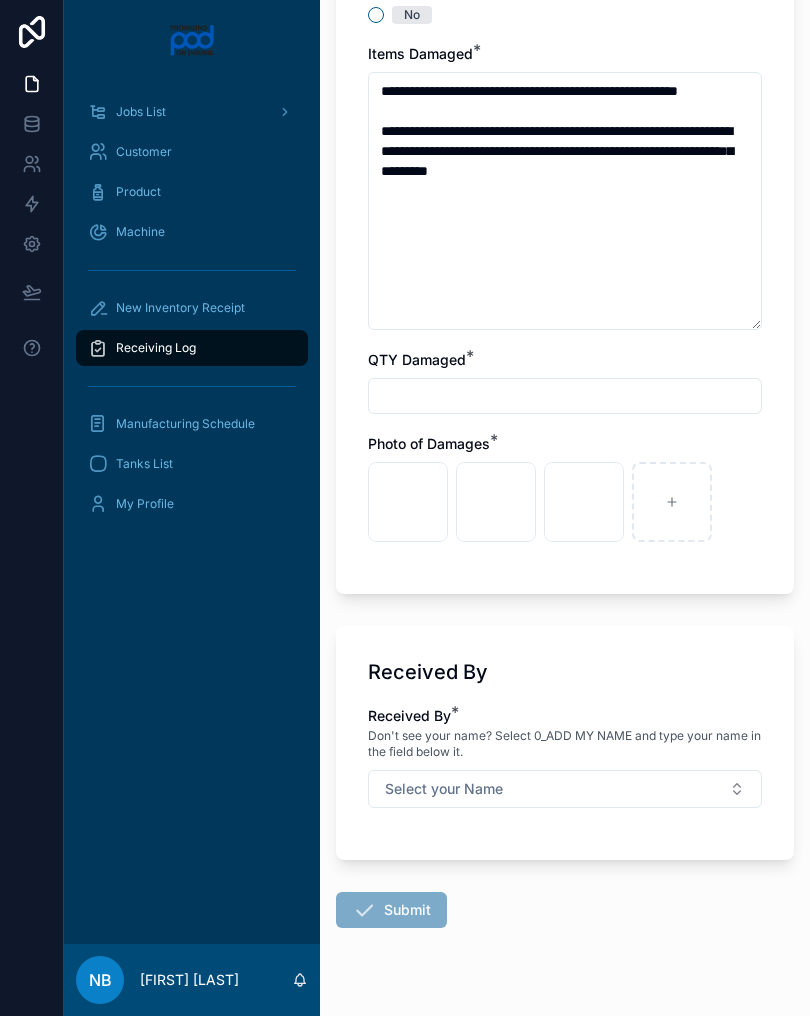 scroll, scrollTop: 2310, scrollLeft: 0, axis: vertical 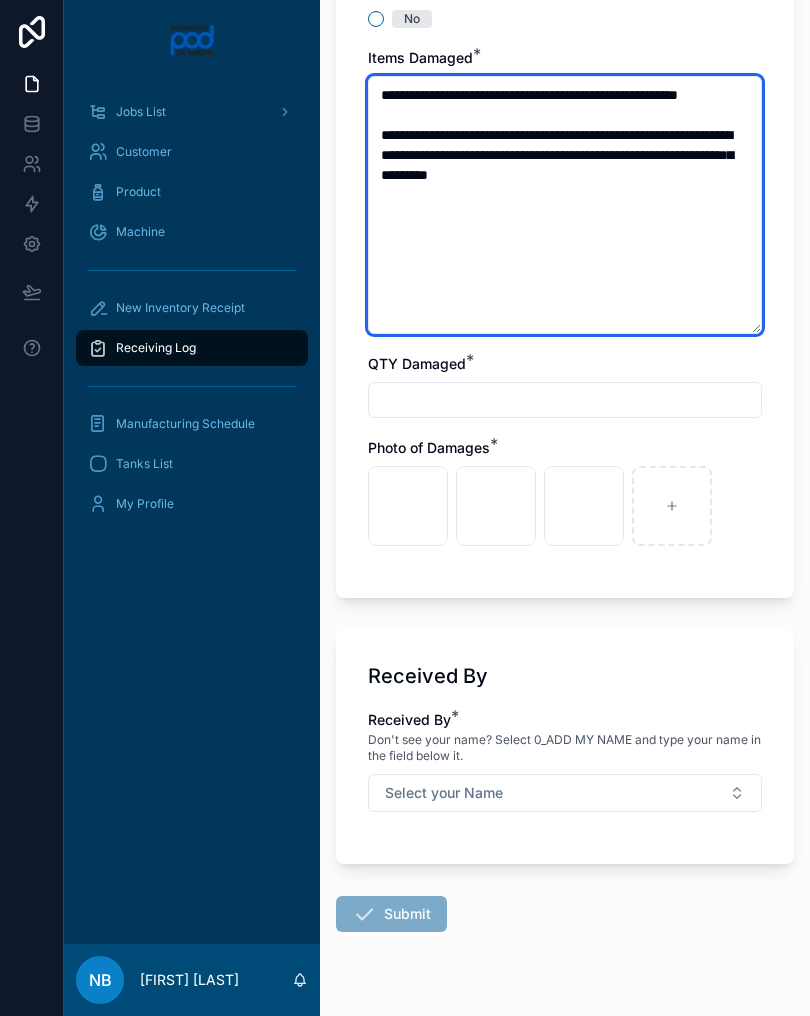 click on "**********" at bounding box center (565, 205) 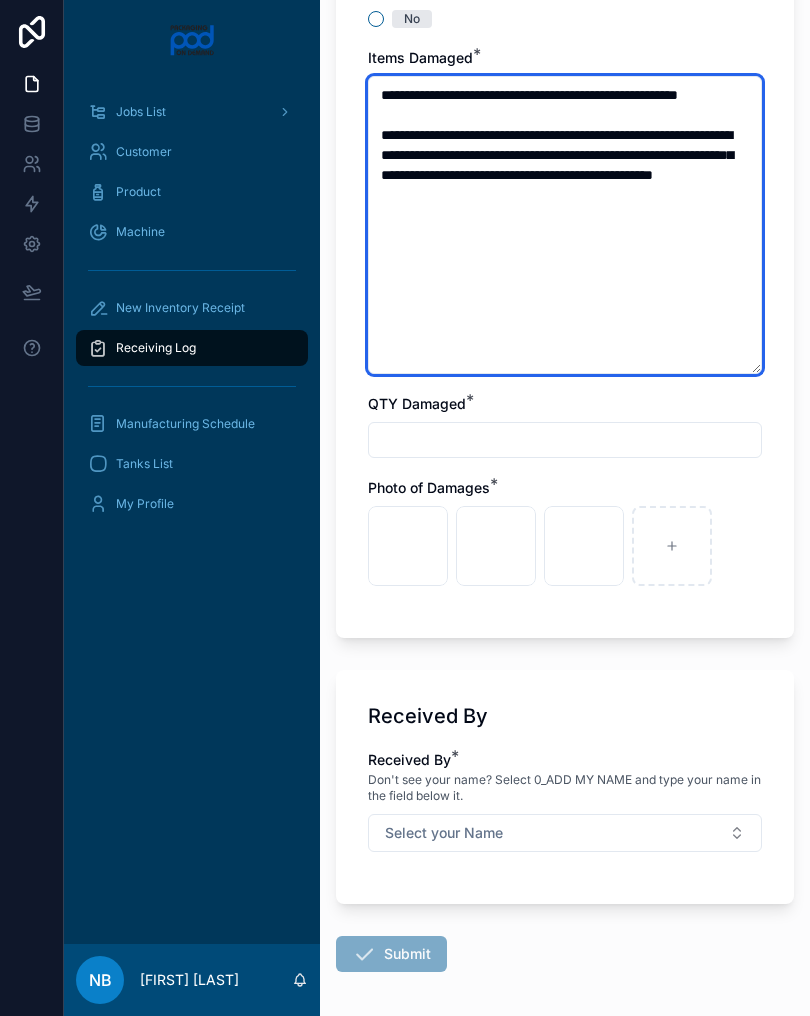 click on "**********" at bounding box center (565, 225) 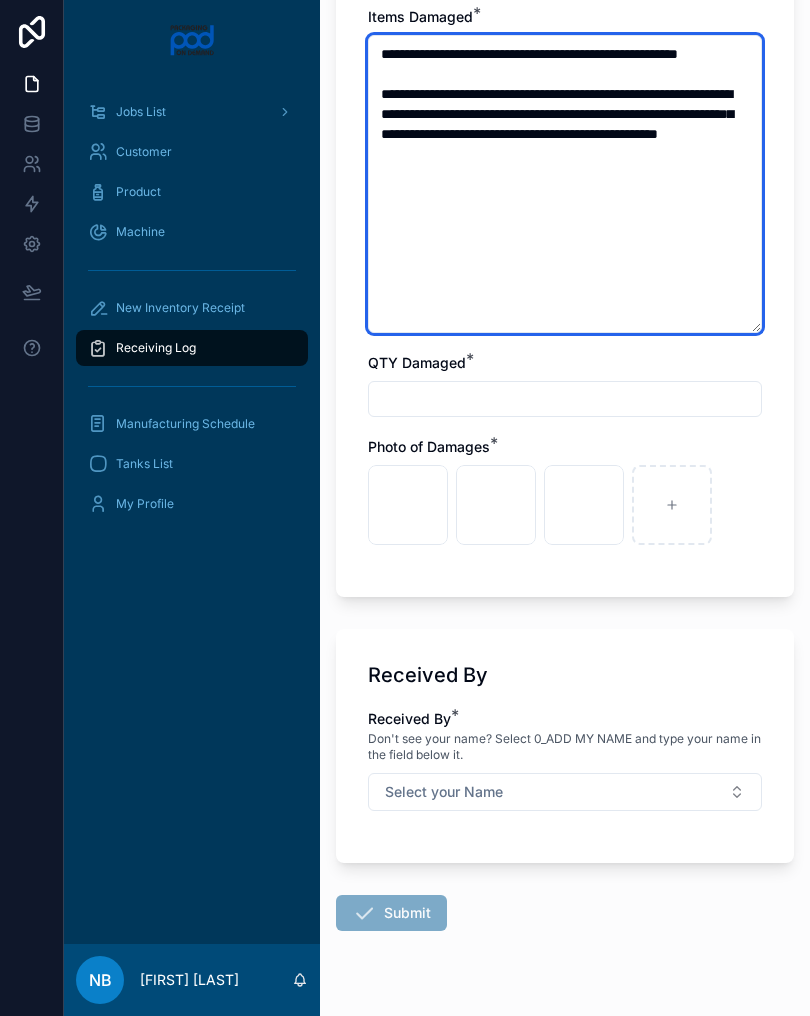 scroll, scrollTop: 2350, scrollLeft: 0, axis: vertical 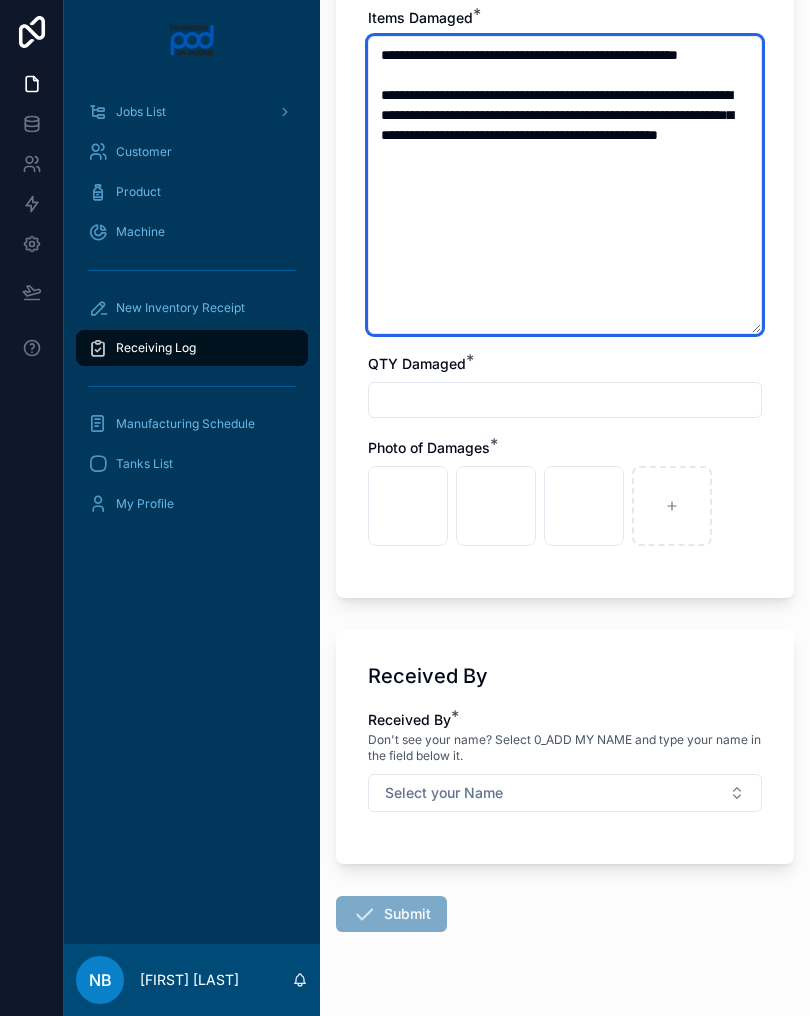 type on "**********" 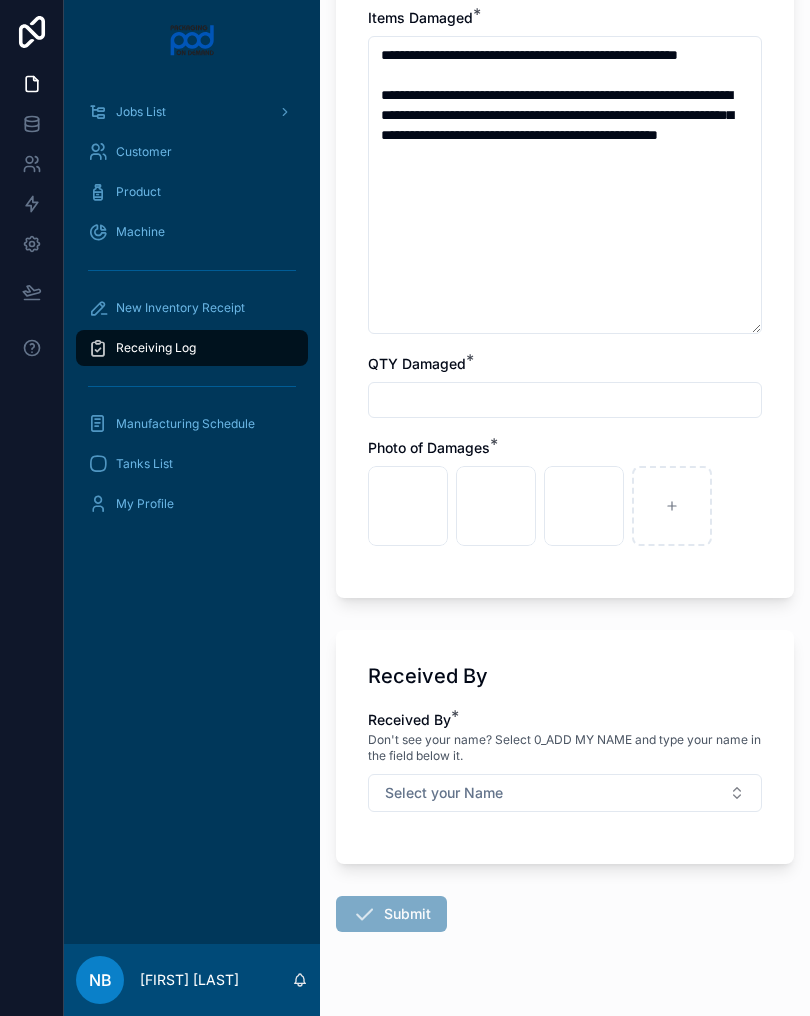 click at bounding box center (565, 400) 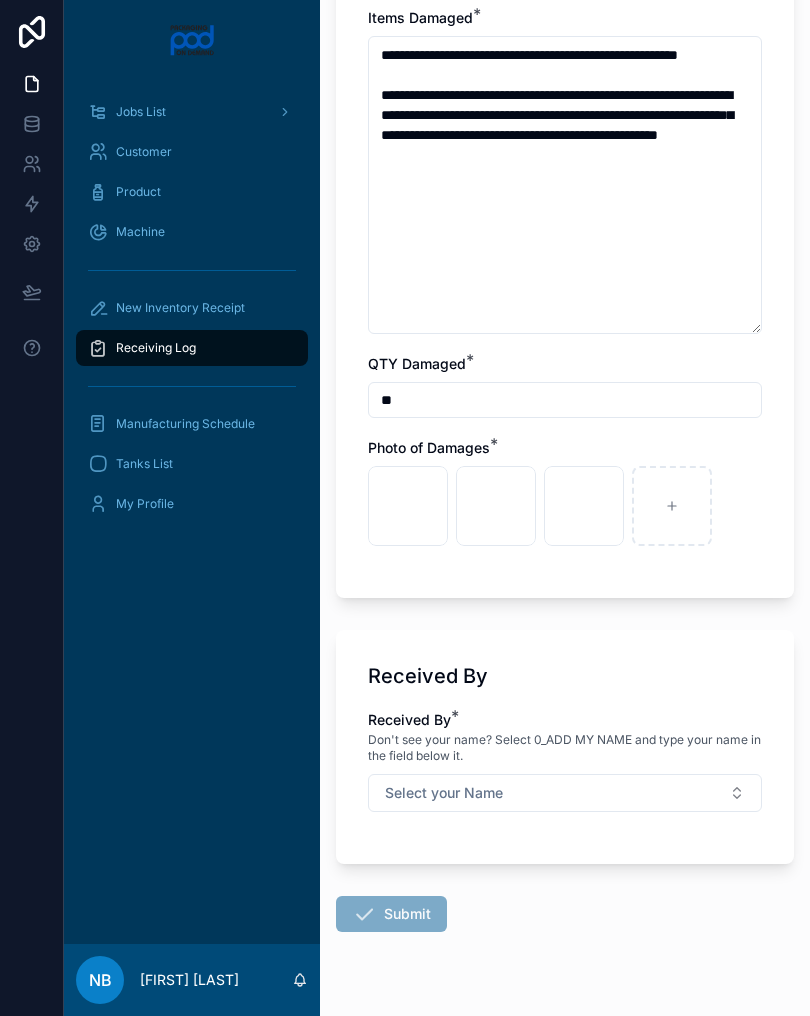 click on "**" at bounding box center (565, 400) 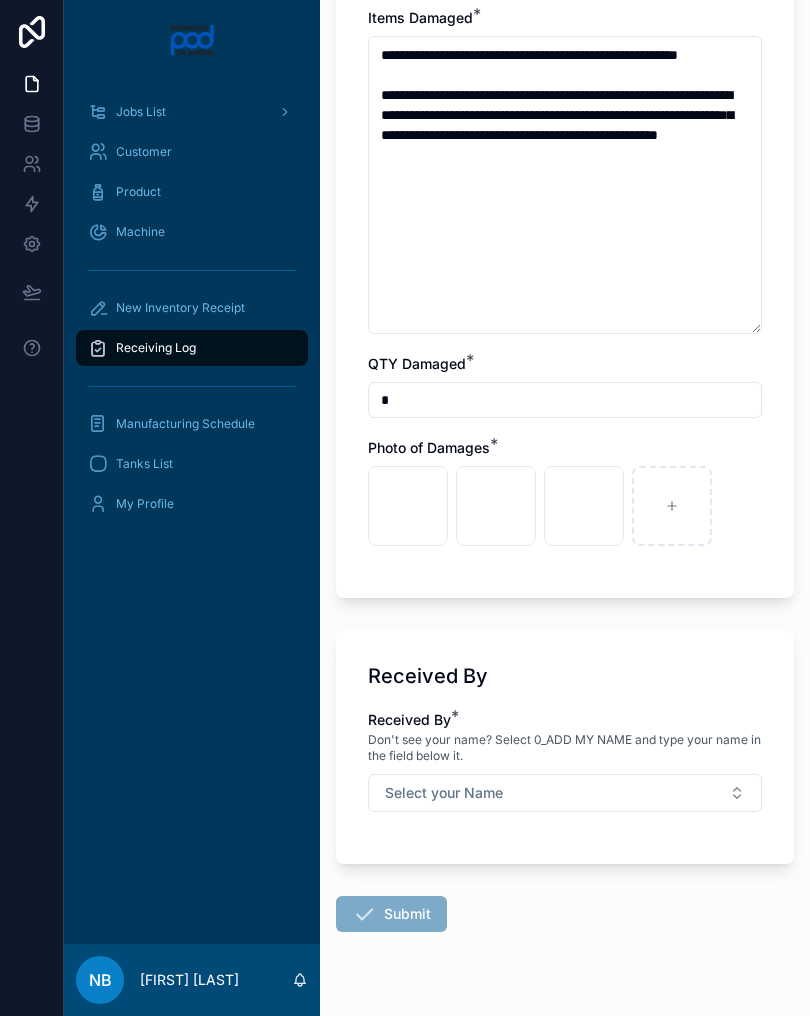 type on "*" 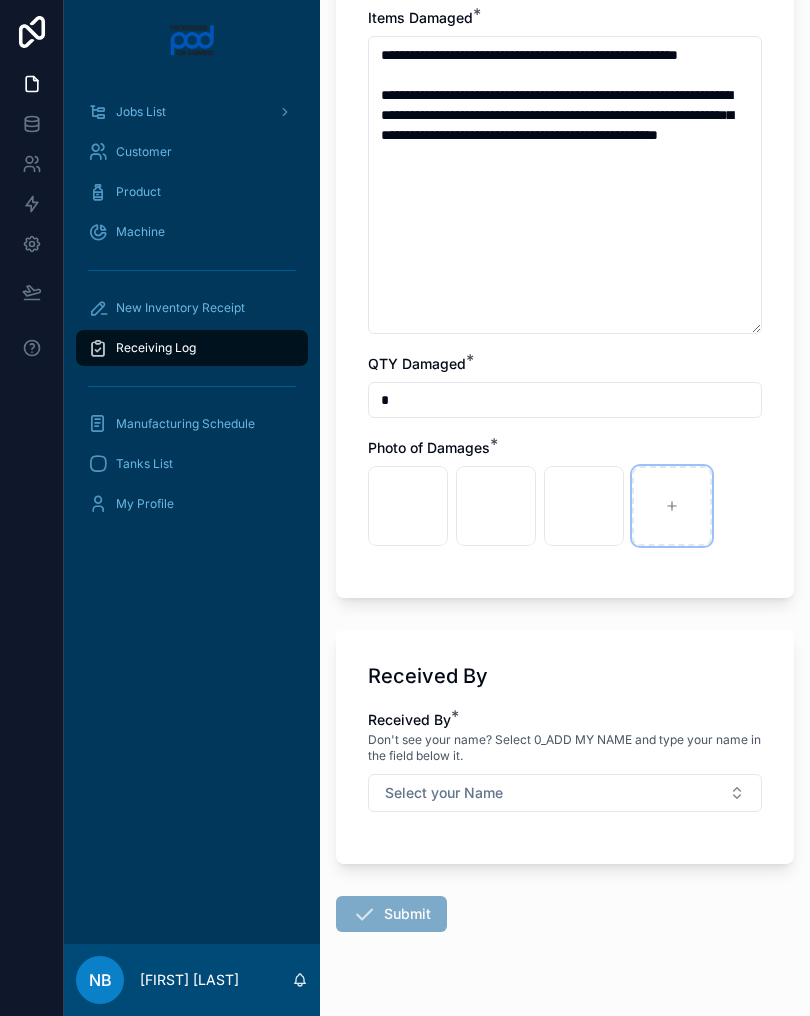 click at bounding box center [672, 506] 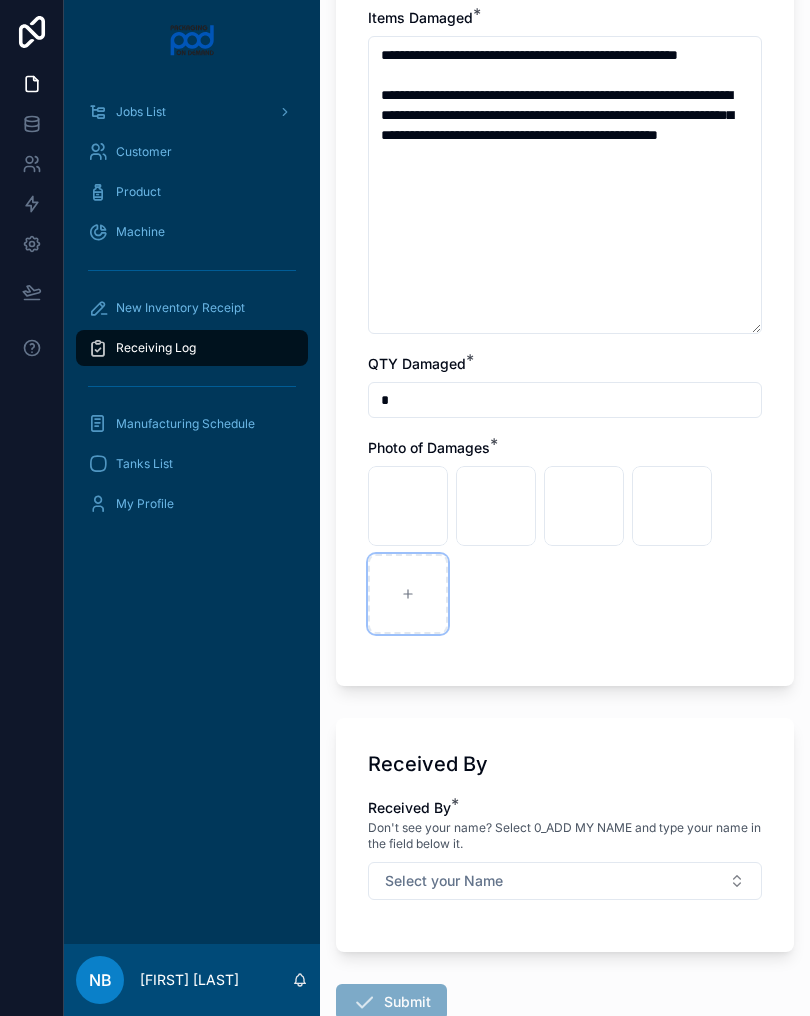 click at bounding box center (408, 594) 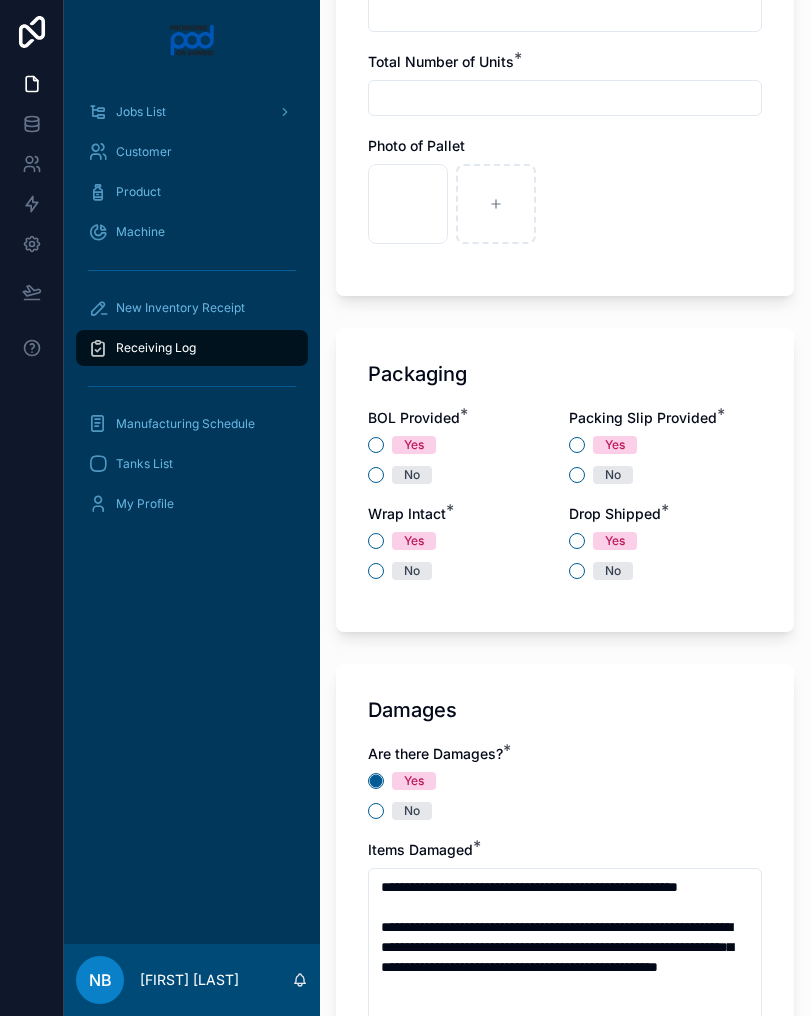 scroll, scrollTop: 1455, scrollLeft: 0, axis: vertical 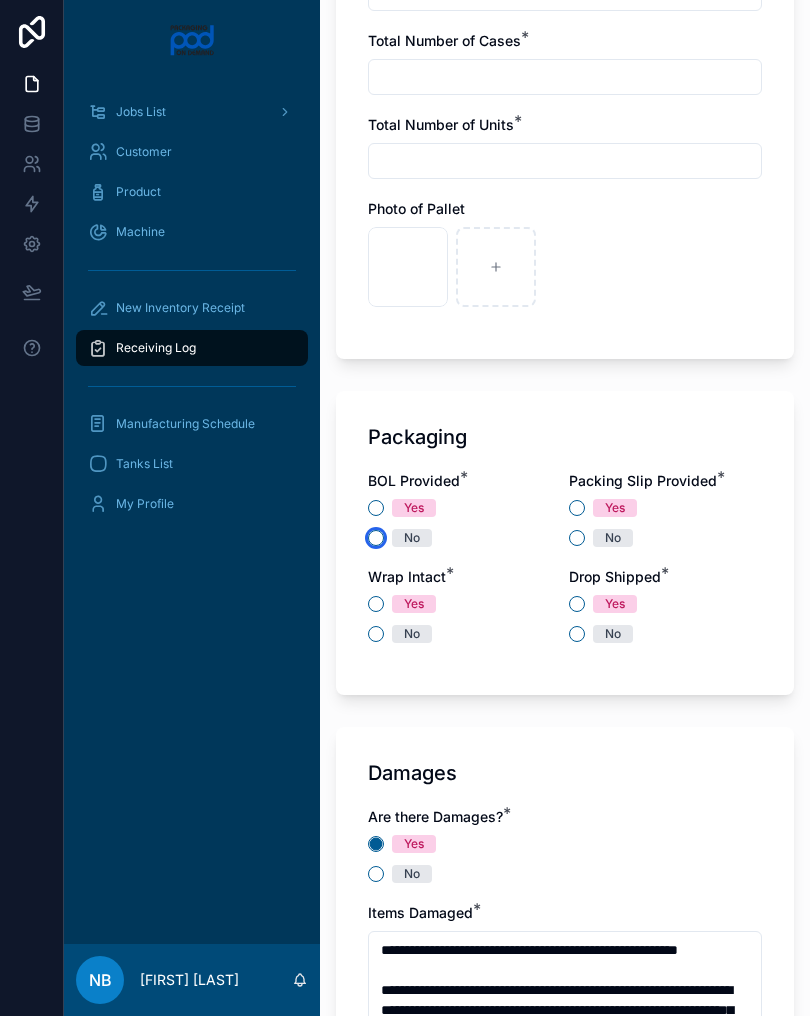 click on "No" at bounding box center (376, 538) 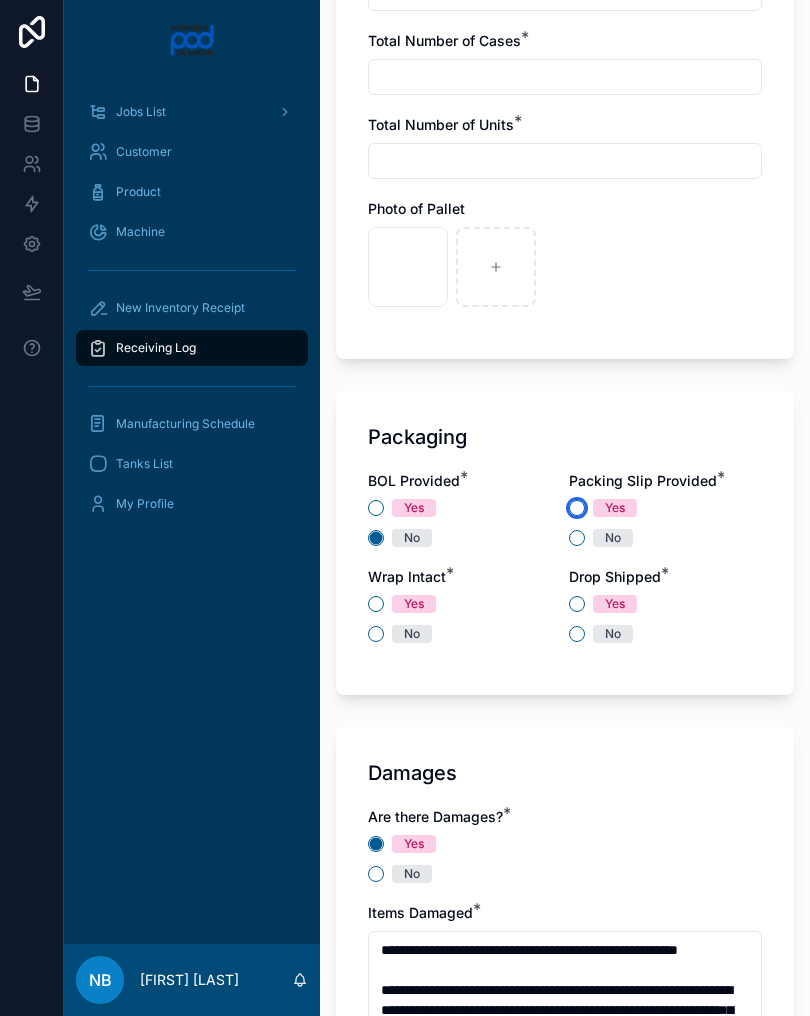 click on "Yes" at bounding box center [577, 508] 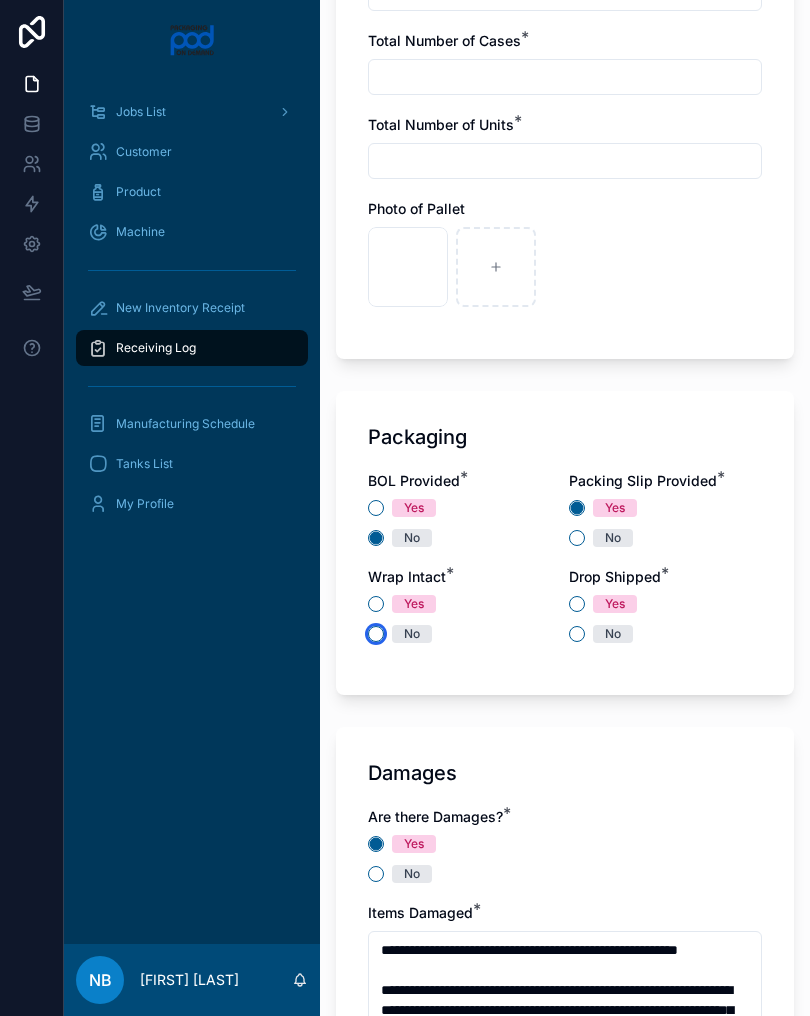 click on "No" at bounding box center (376, 634) 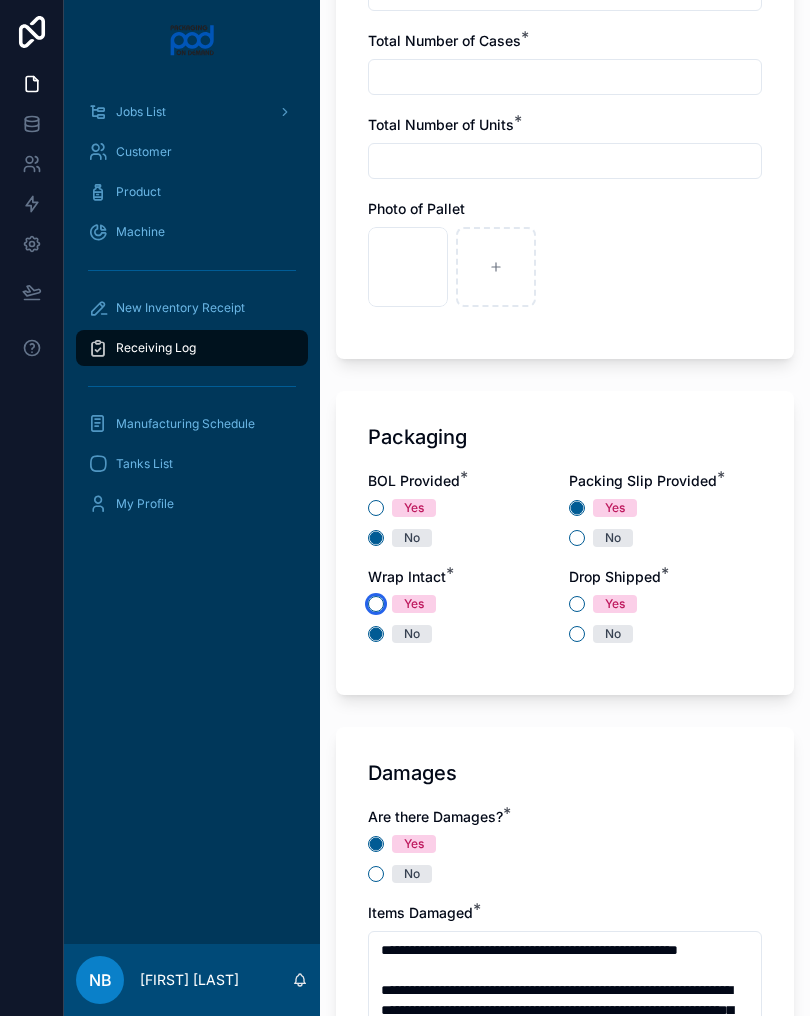 click on "Yes" at bounding box center [376, 604] 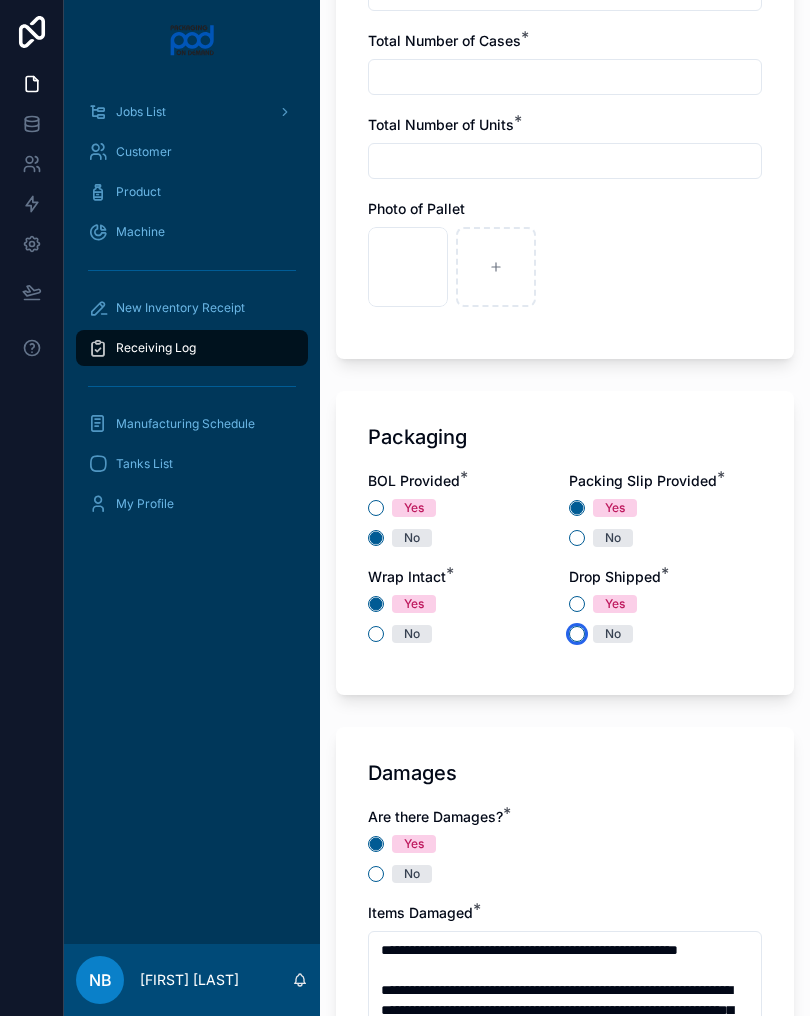 click on "No" at bounding box center [577, 634] 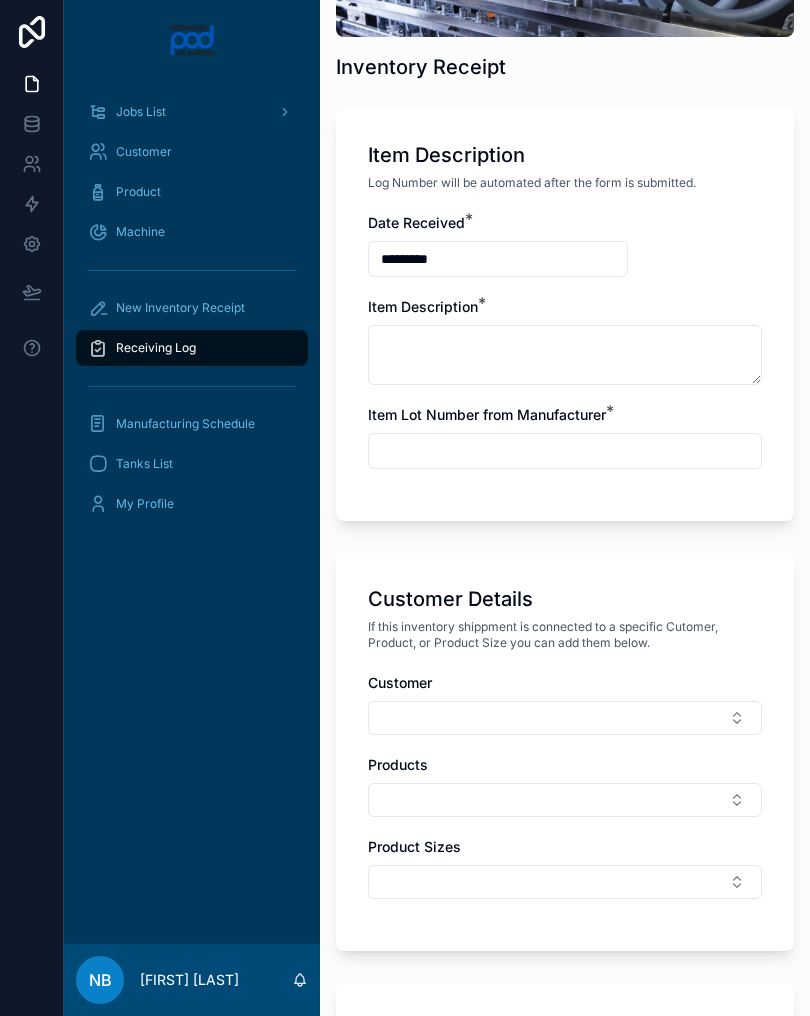 scroll, scrollTop: 264, scrollLeft: 0, axis: vertical 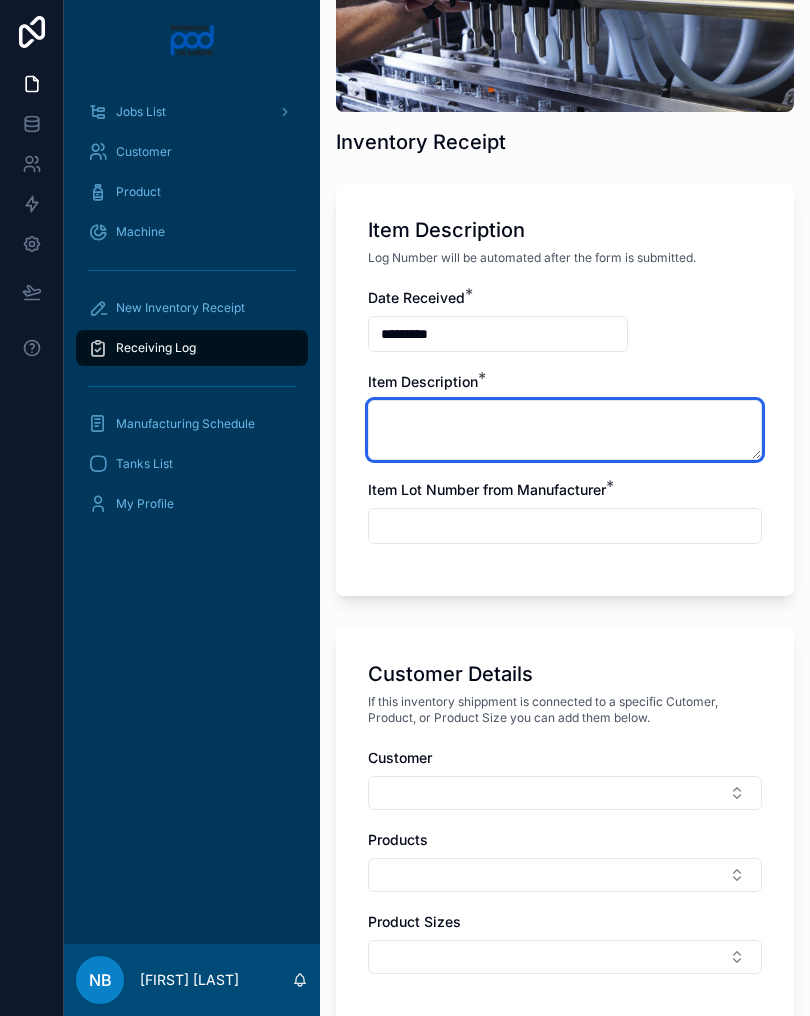 click at bounding box center [565, 430] 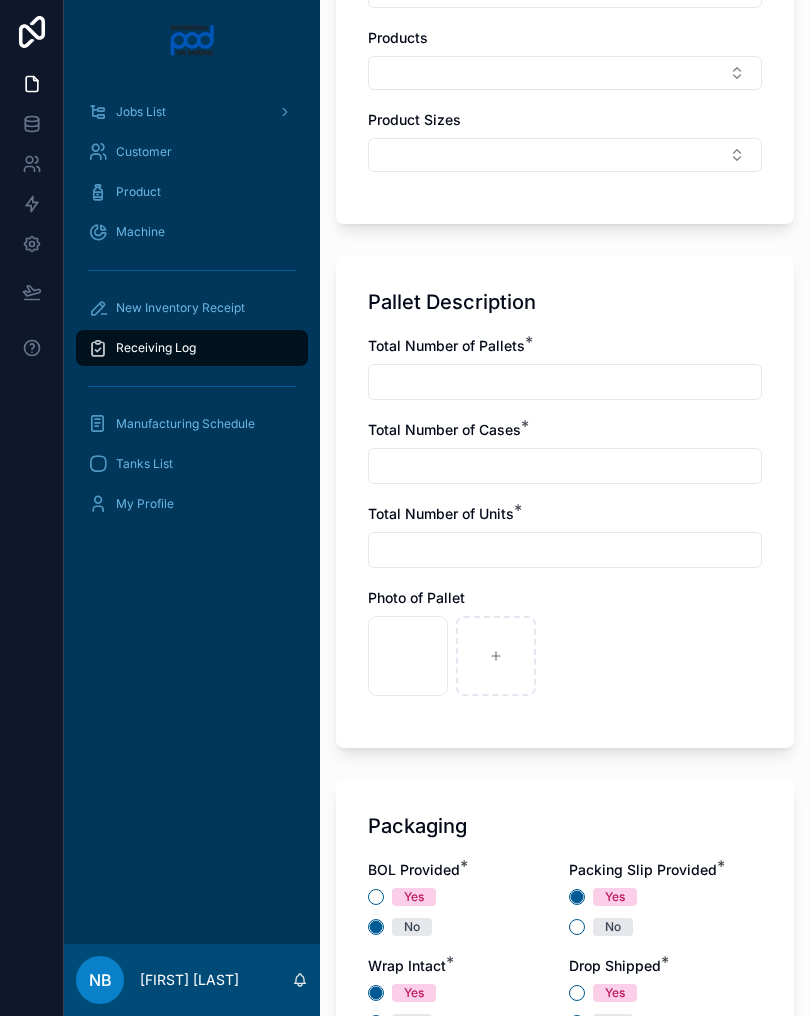 scroll, scrollTop: 1082, scrollLeft: 0, axis: vertical 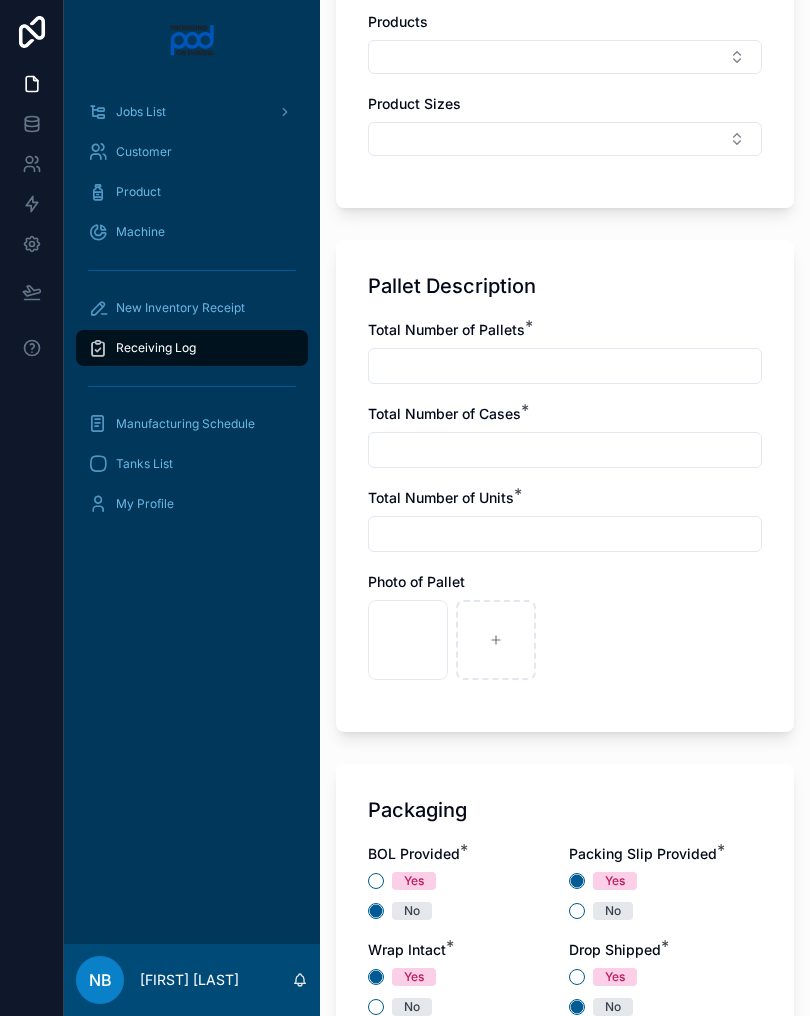 type on "**********" 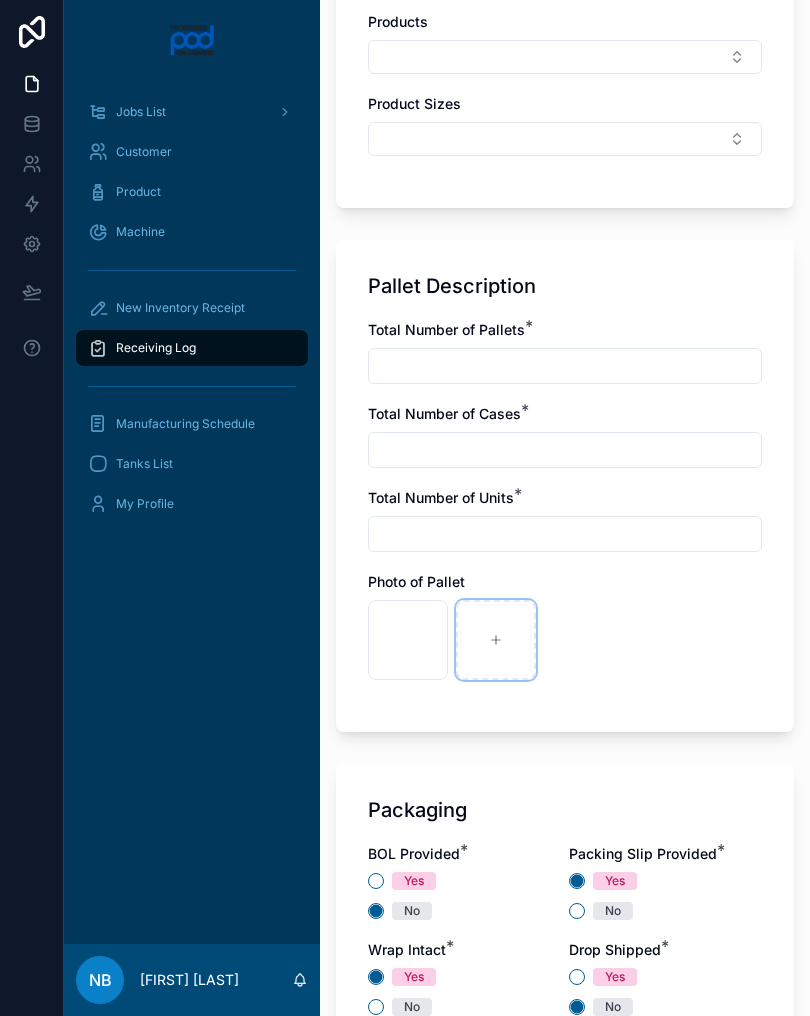click 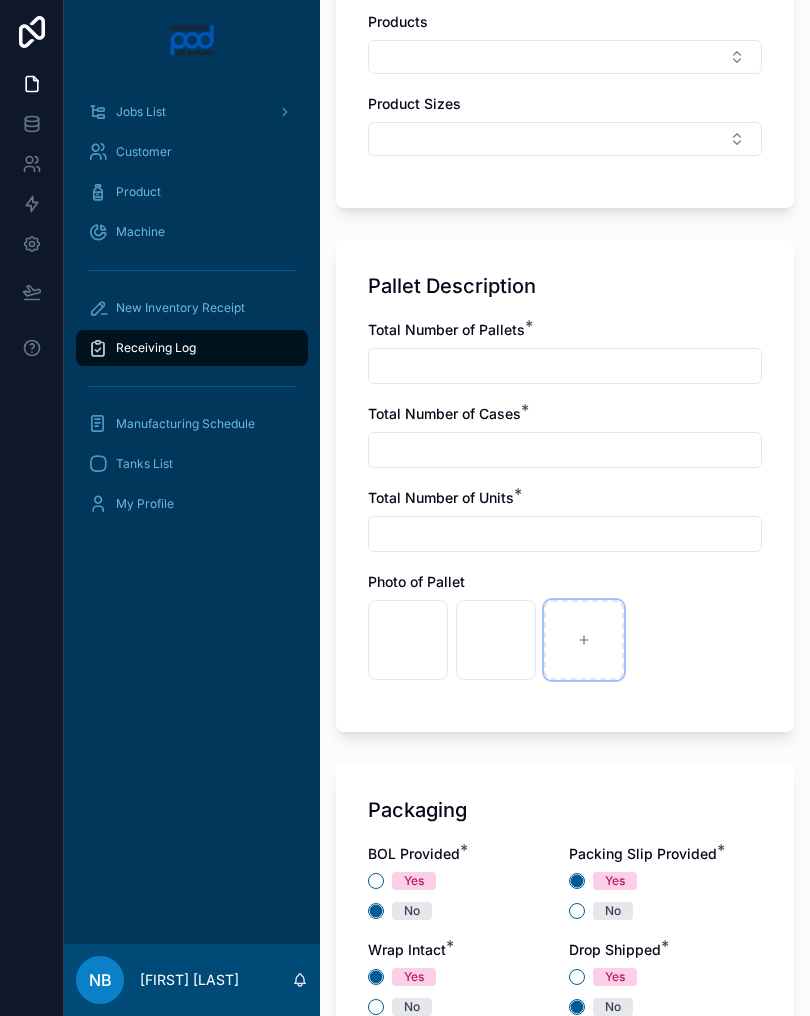 click at bounding box center (584, 640) 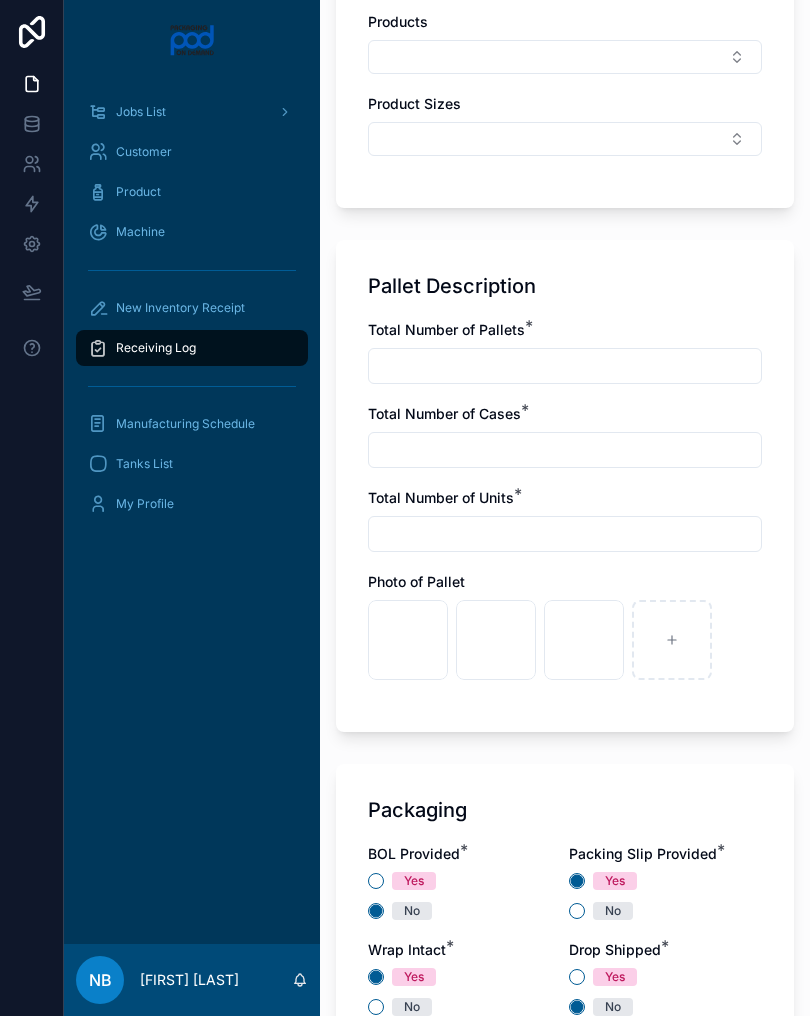 click at bounding box center (565, 366) 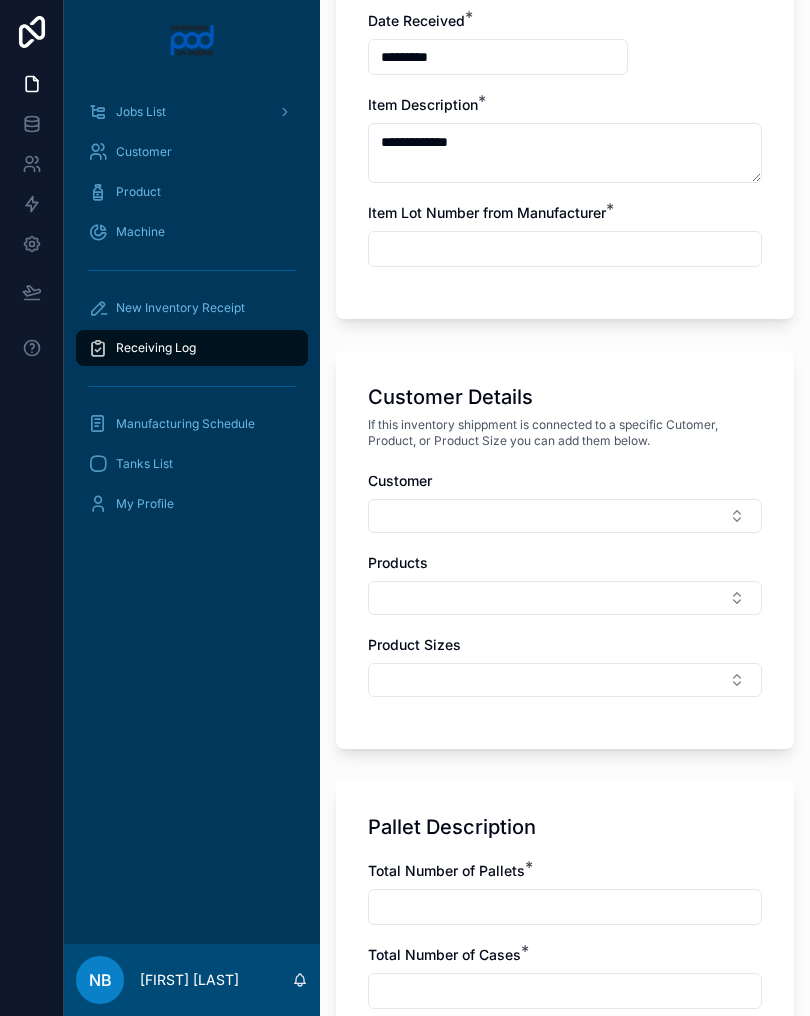 scroll, scrollTop: 499, scrollLeft: 0, axis: vertical 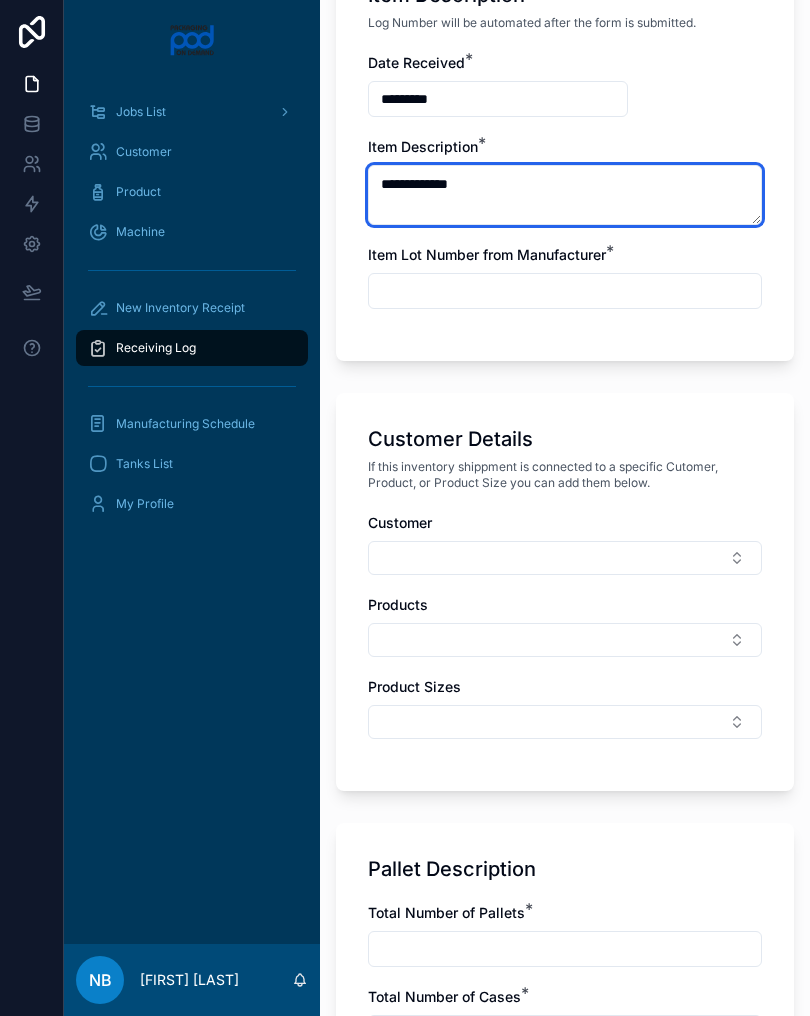 click on "**********" at bounding box center [565, 195] 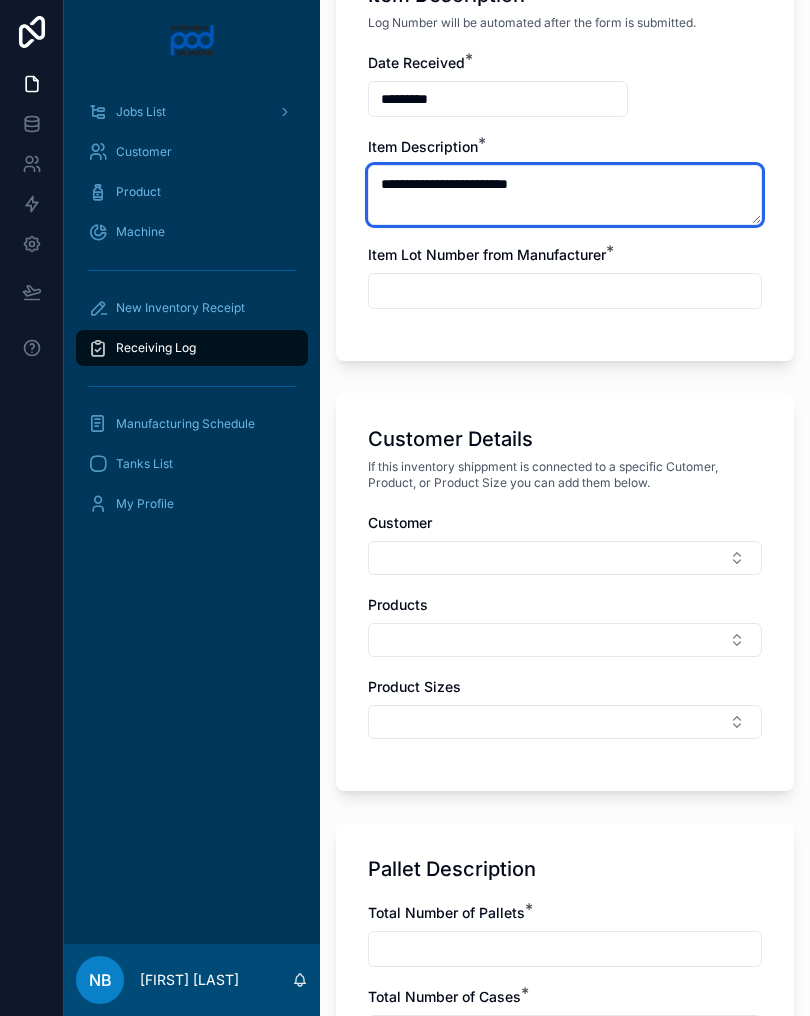 click on "**********" at bounding box center (565, 195) 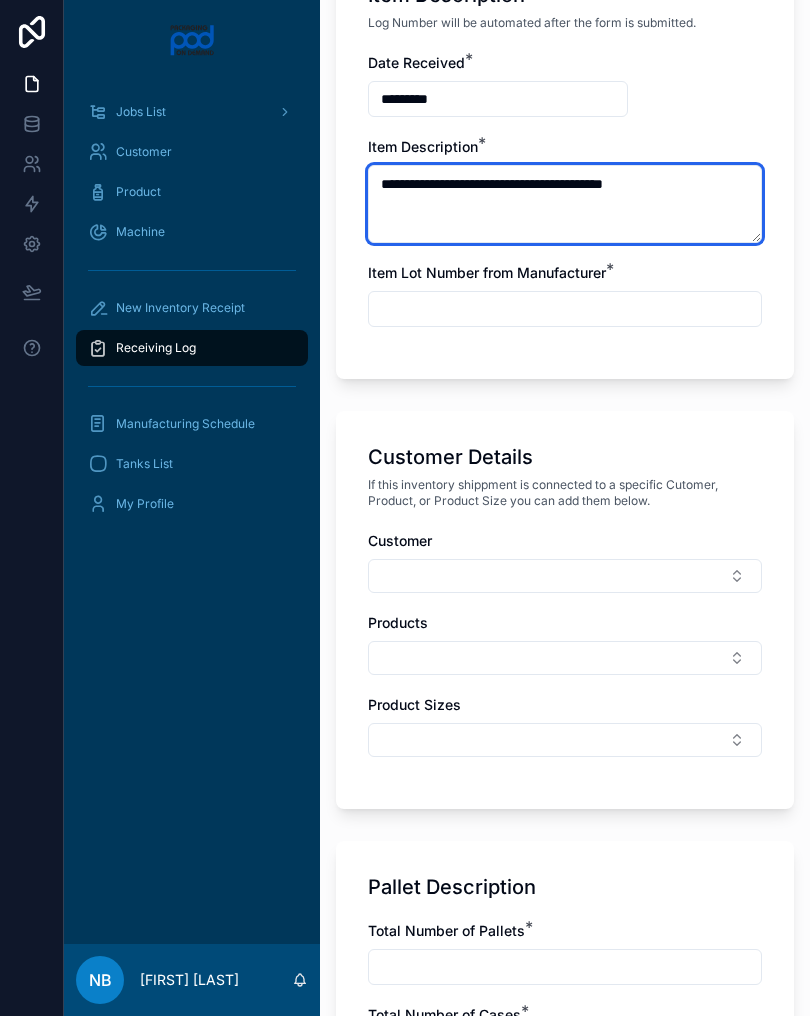 type on "**********" 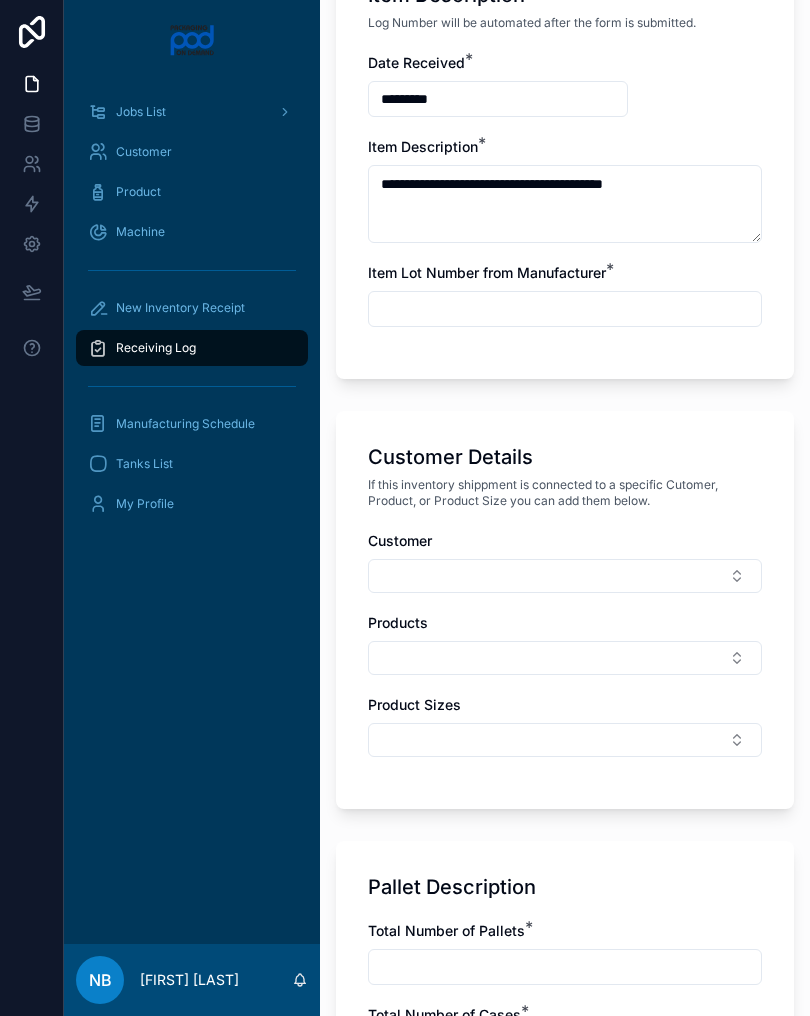 click at bounding box center (565, 309) 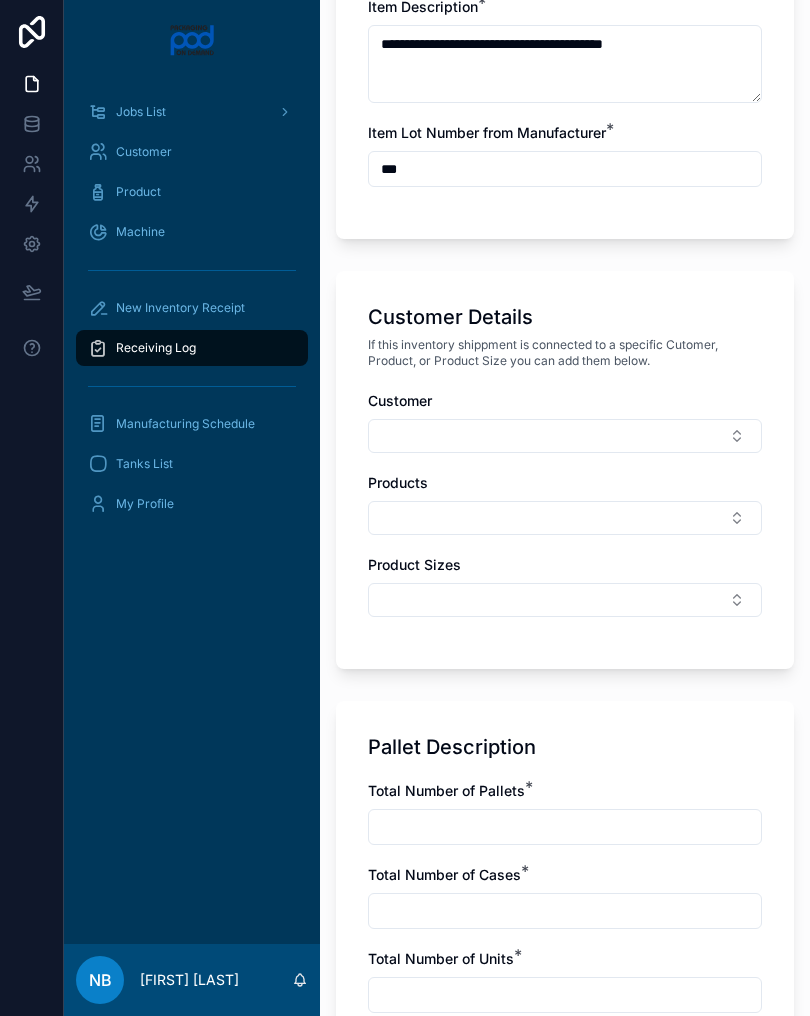 scroll, scrollTop: 651, scrollLeft: 0, axis: vertical 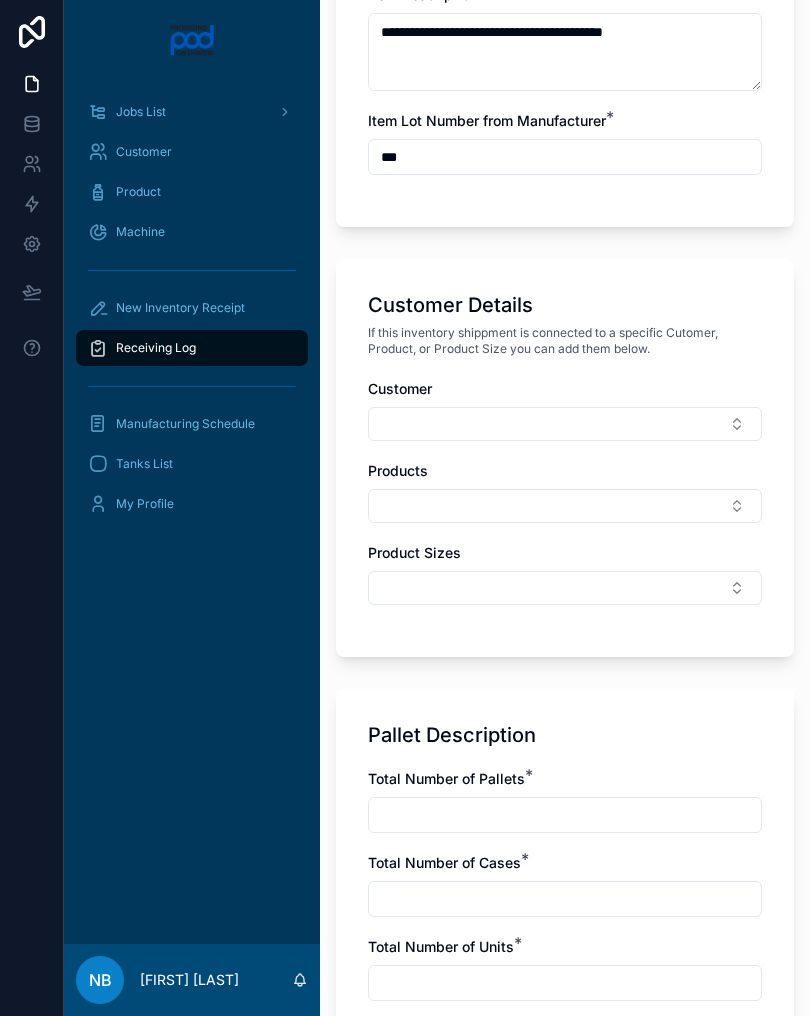 type on "***" 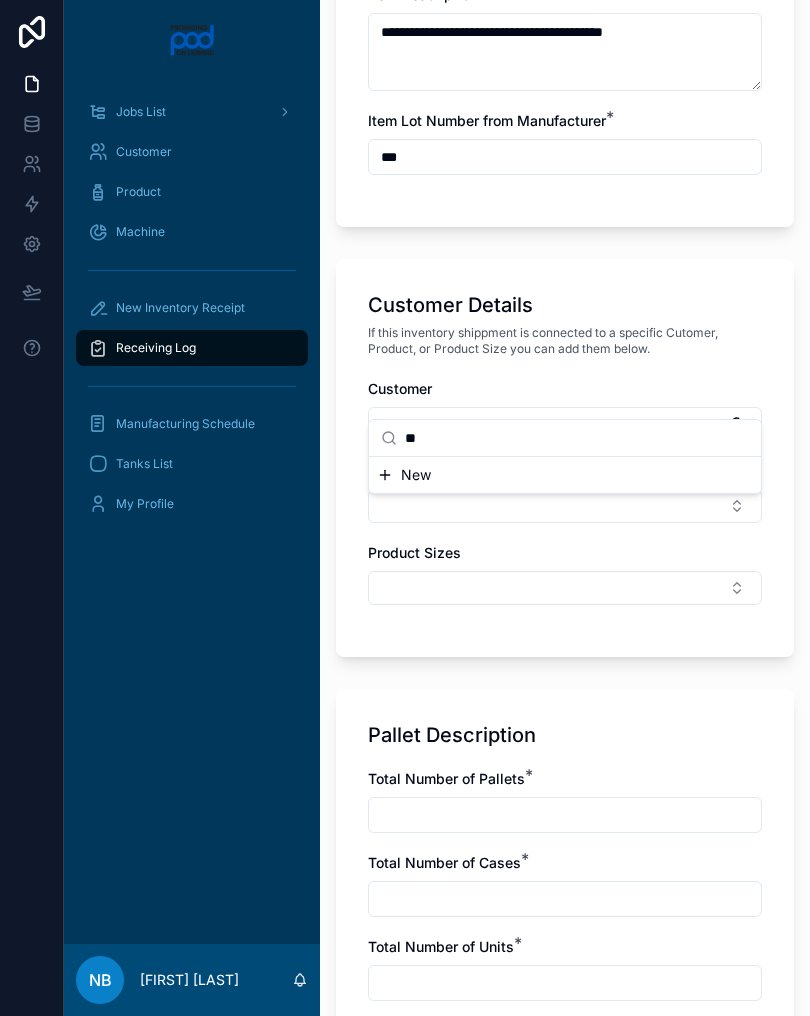 type on "*" 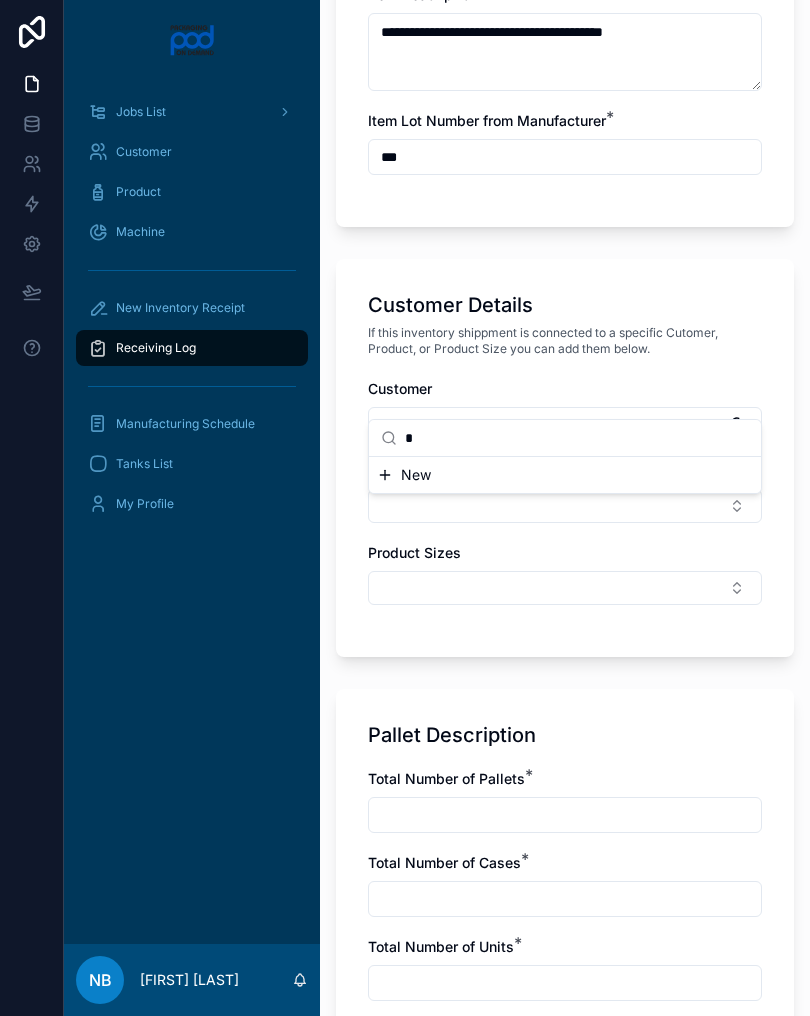 type 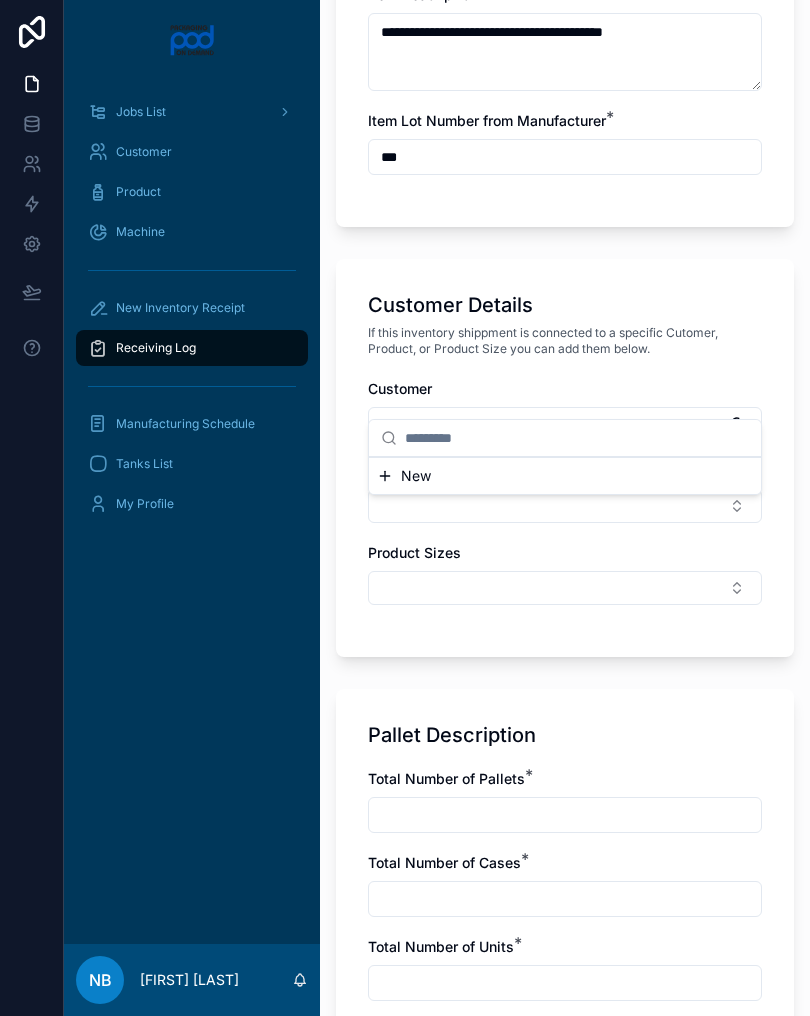 click on "Customer Details If this inventory shippment is connected to a specific Cutomer, Product, or Product Size you can add them below. Customer Products Product Sizes" at bounding box center [565, 458] 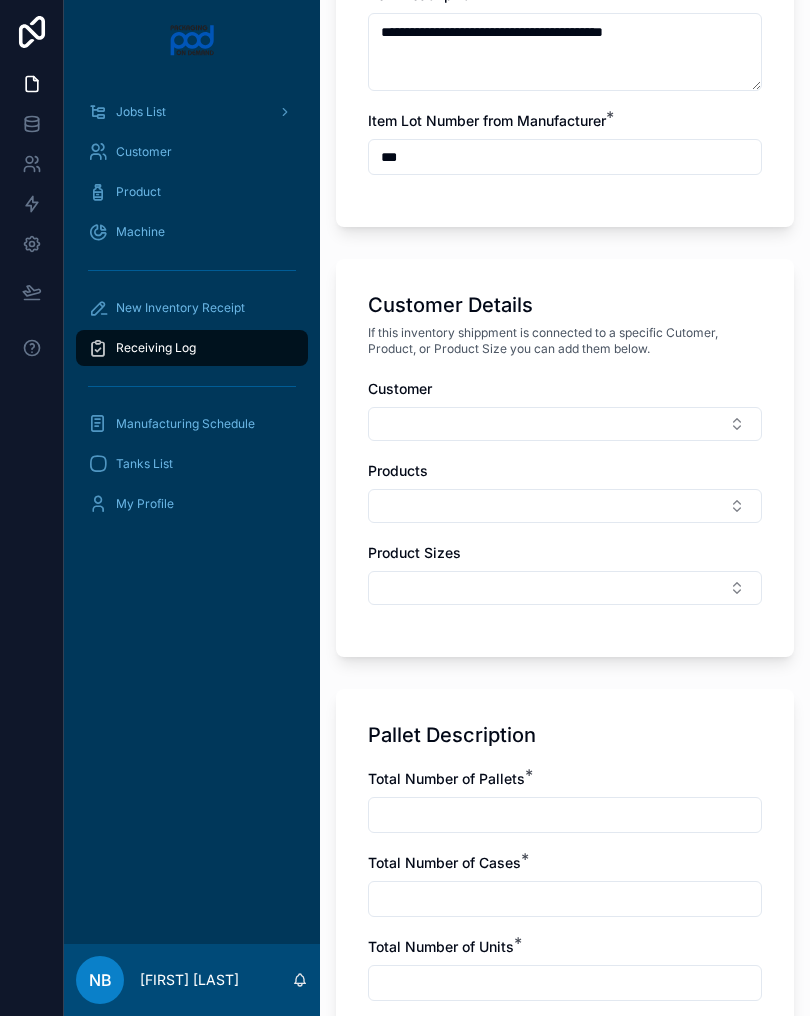click at bounding box center (565, 424) 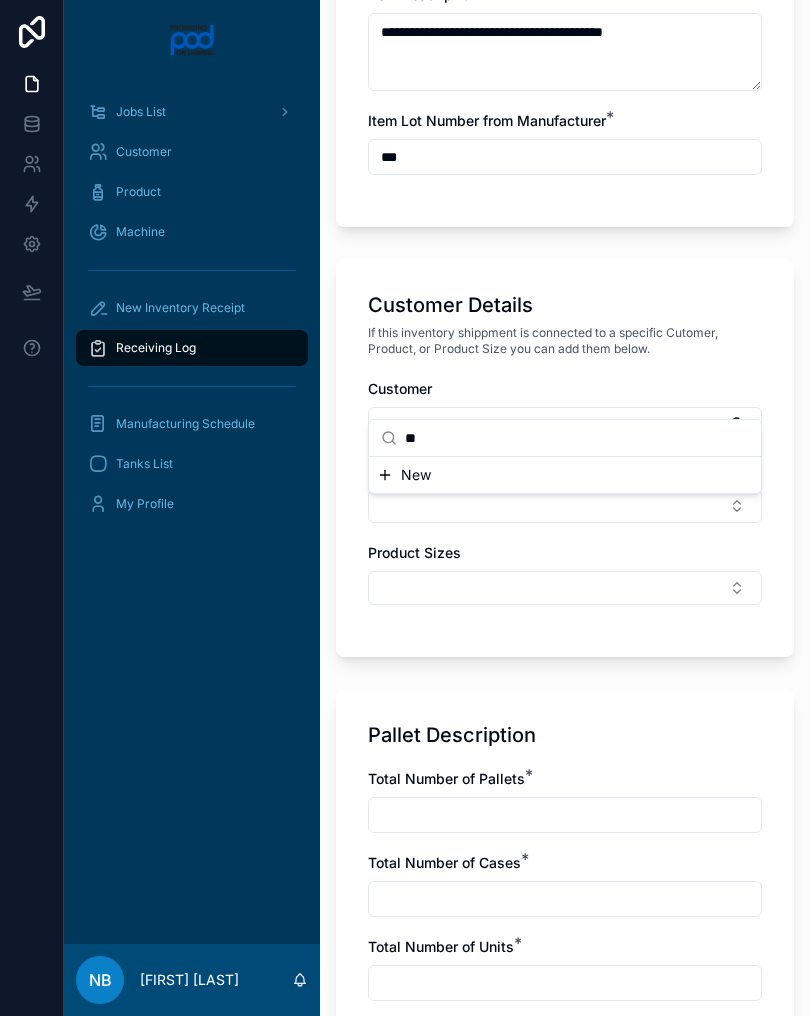 type on "*" 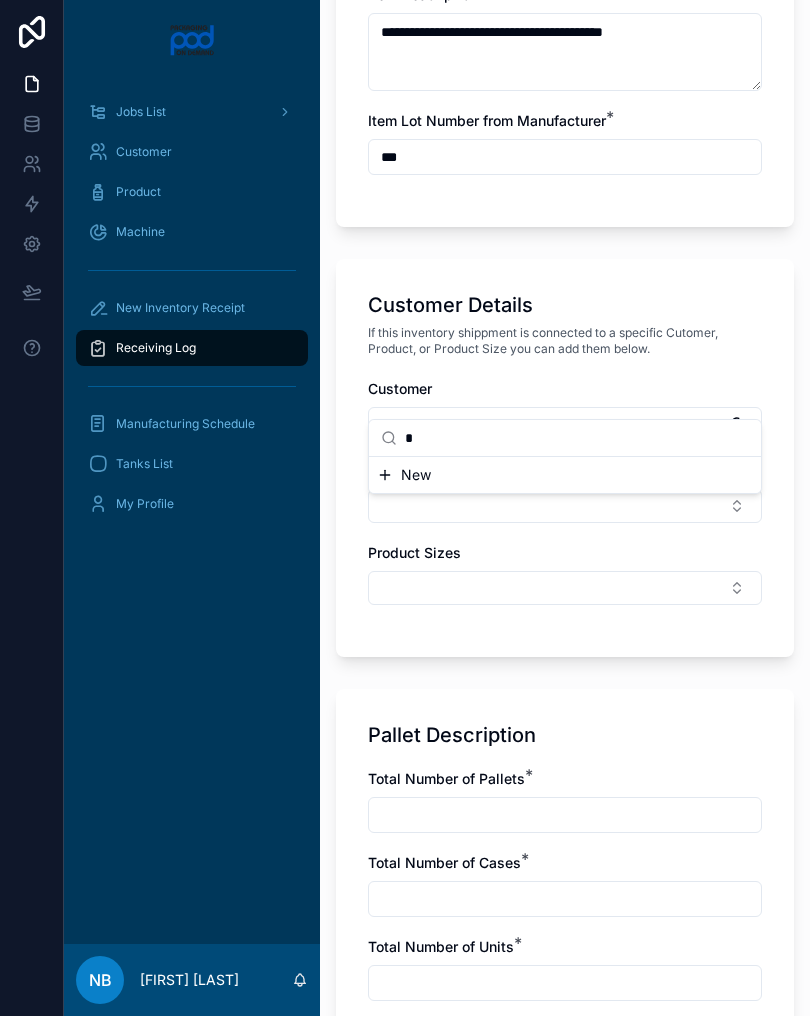 type 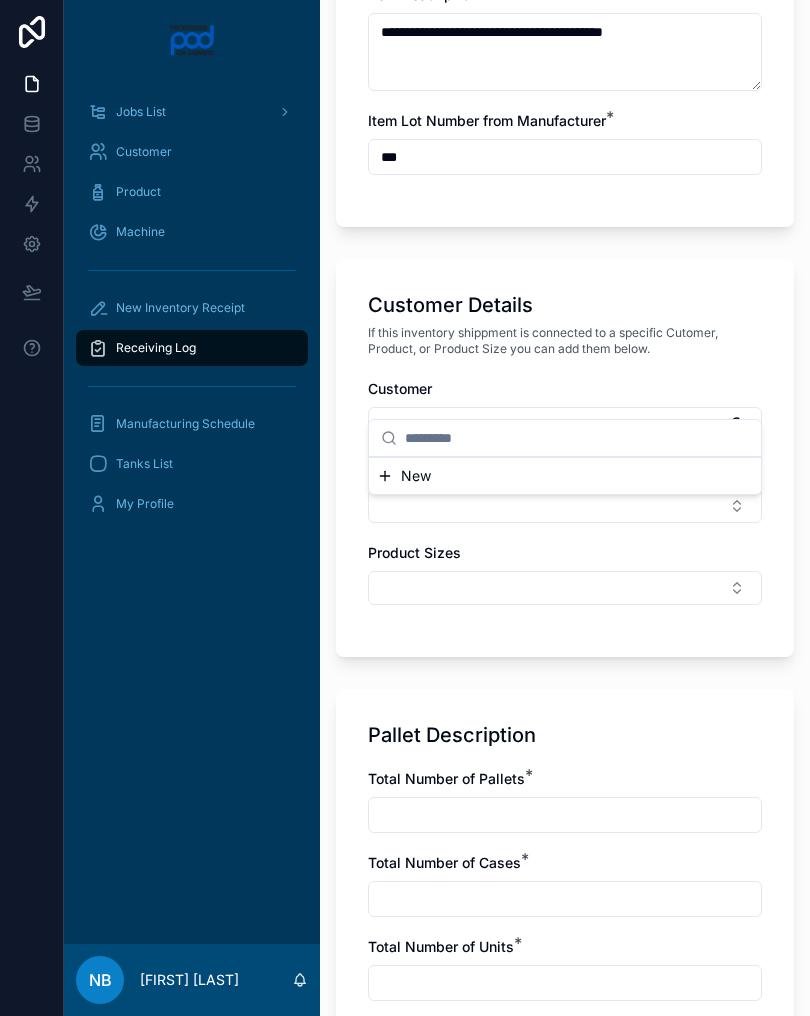 click on "Customer Details If this inventory shippment is connected to a specific Cutomer, Product, or Product Size you can add them below. Customer Products Product Sizes" at bounding box center (565, 458) 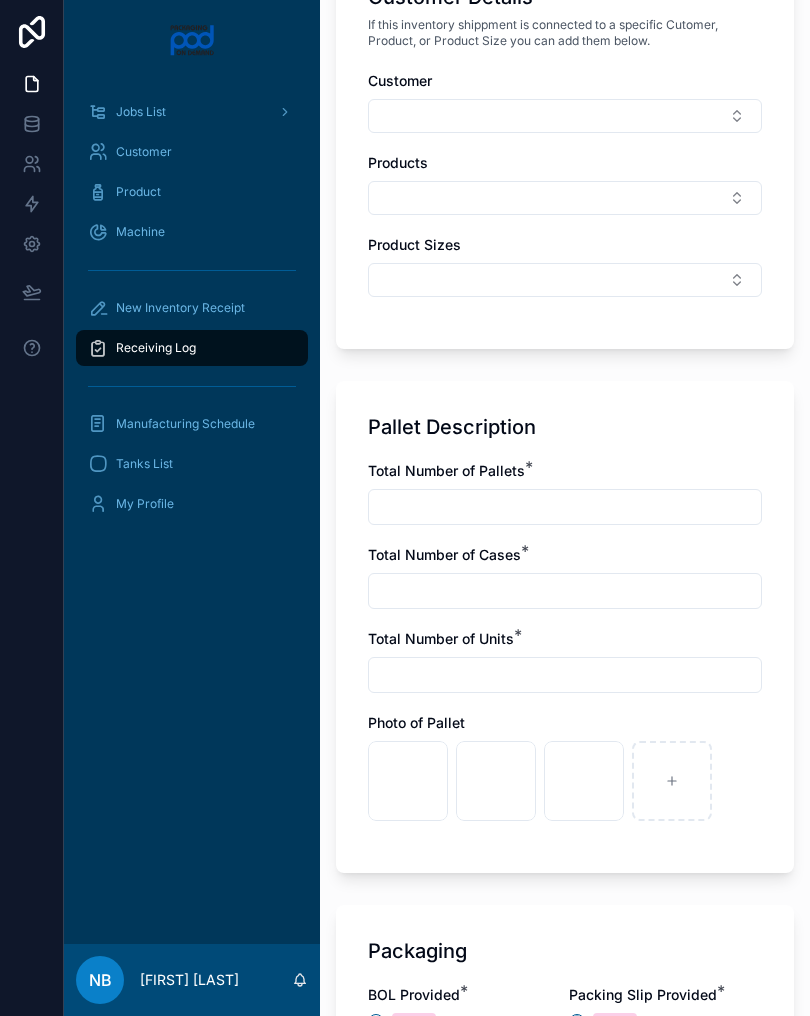scroll, scrollTop: 958, scrollLeft: 0, axis: vertical 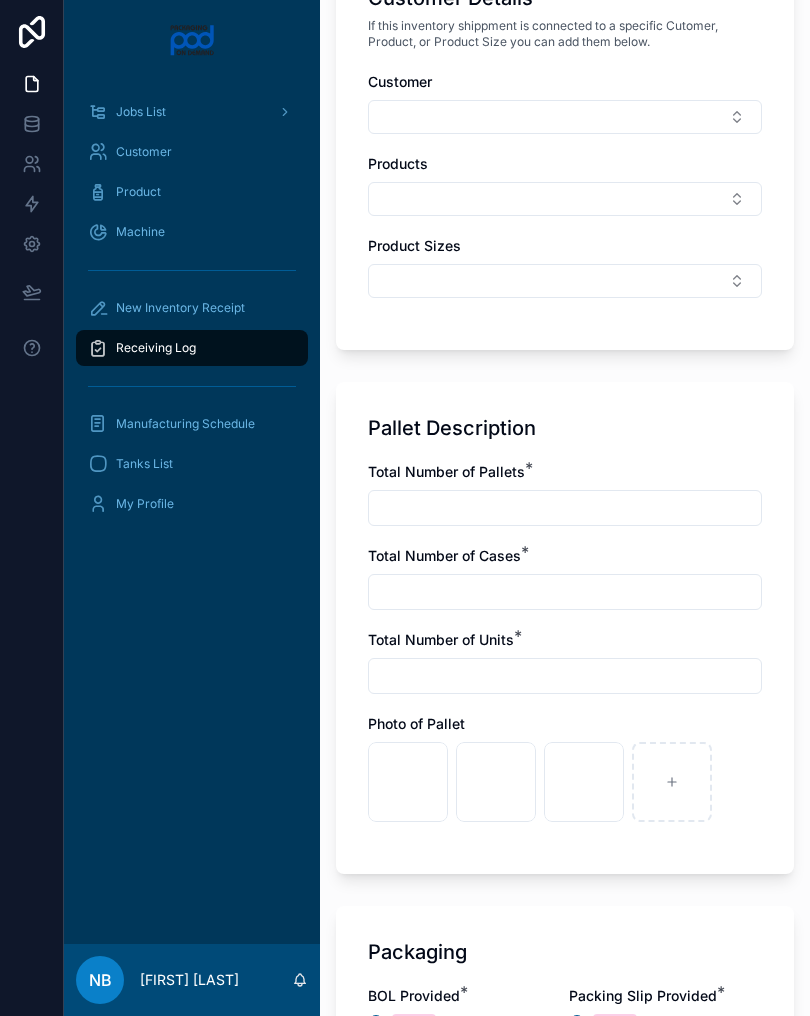 click at bounding box center [565, 508] 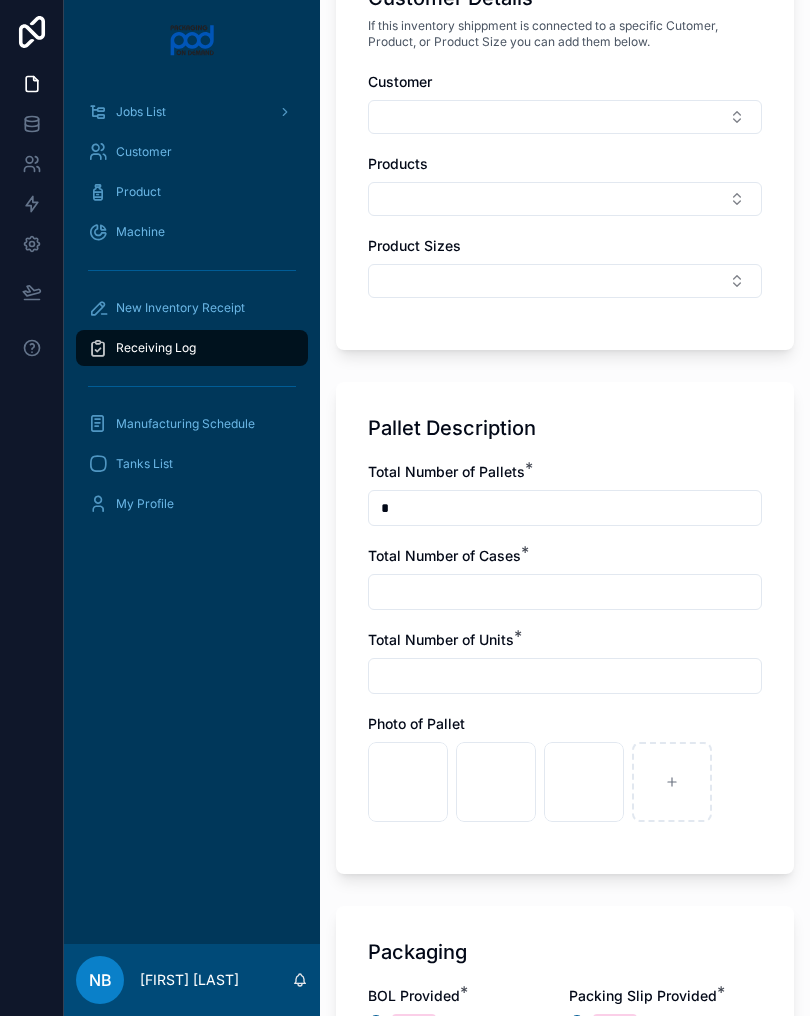 type on "*" 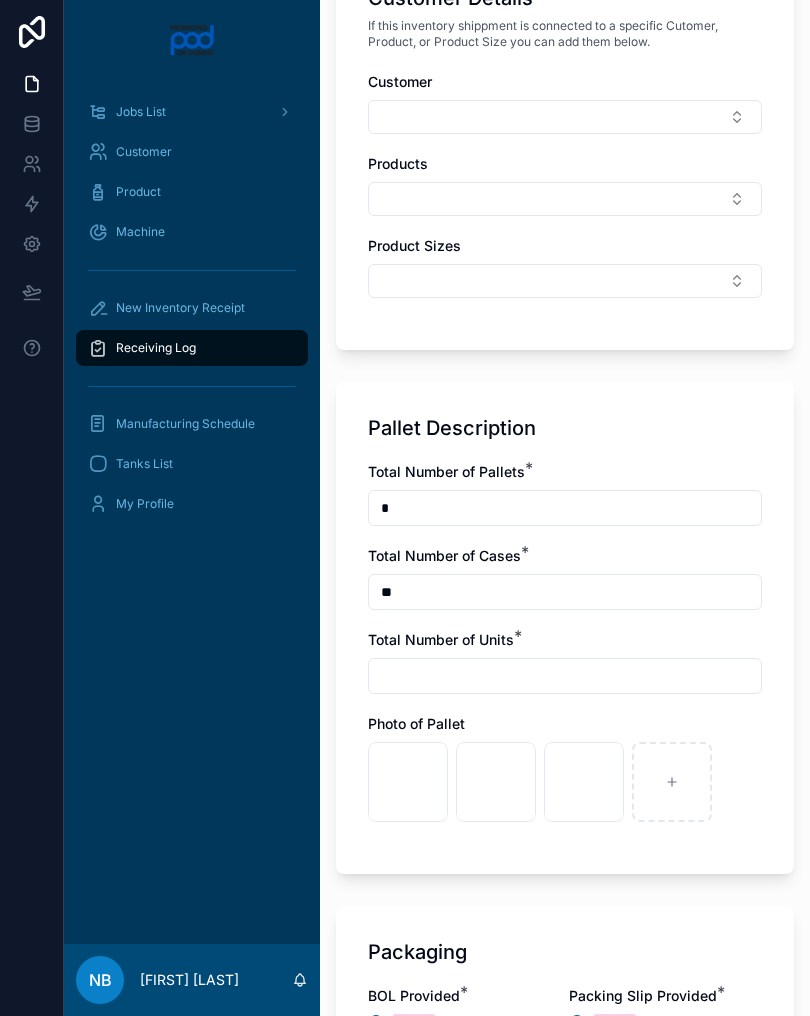 type on "**" 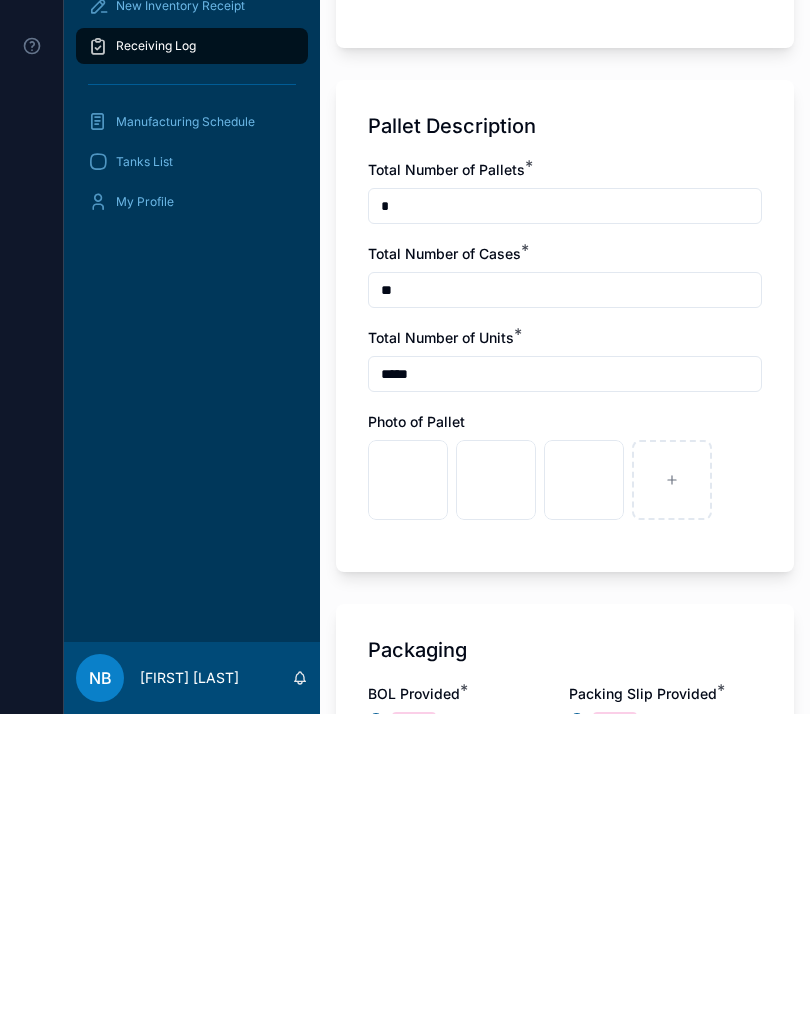 type on "******" 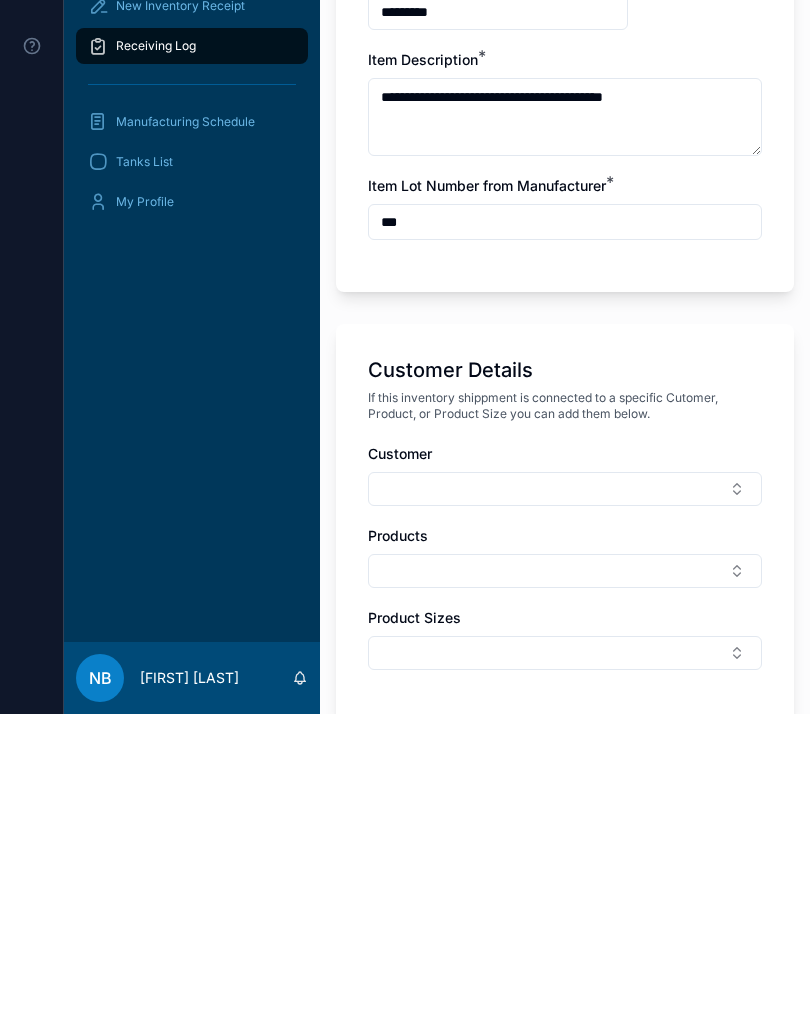 scroll, scrollTop: 283, scrollLeft: 0, axis: vertical 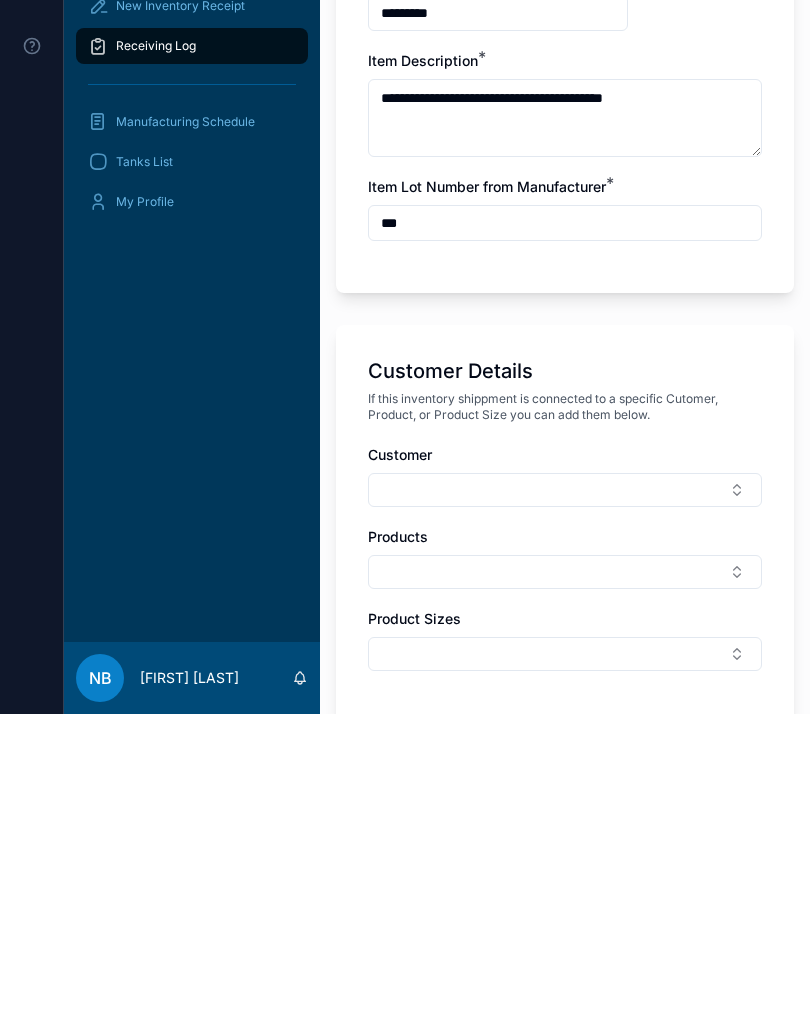 click at bounding box center (565, 792) 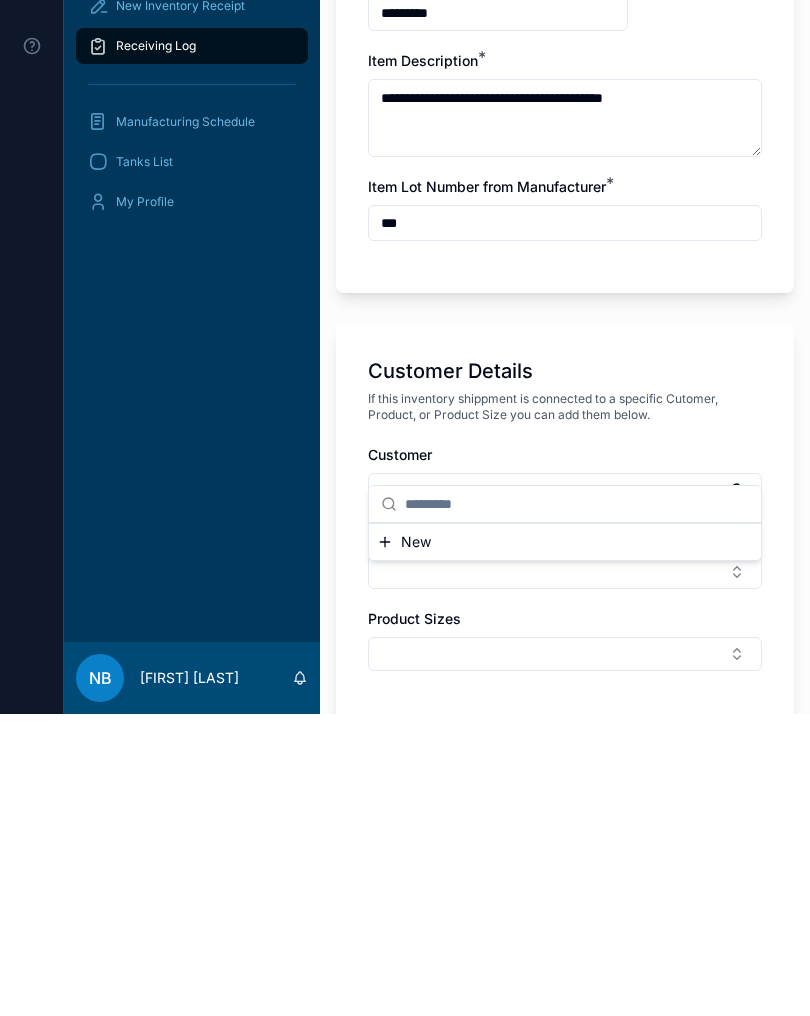 type on "*" 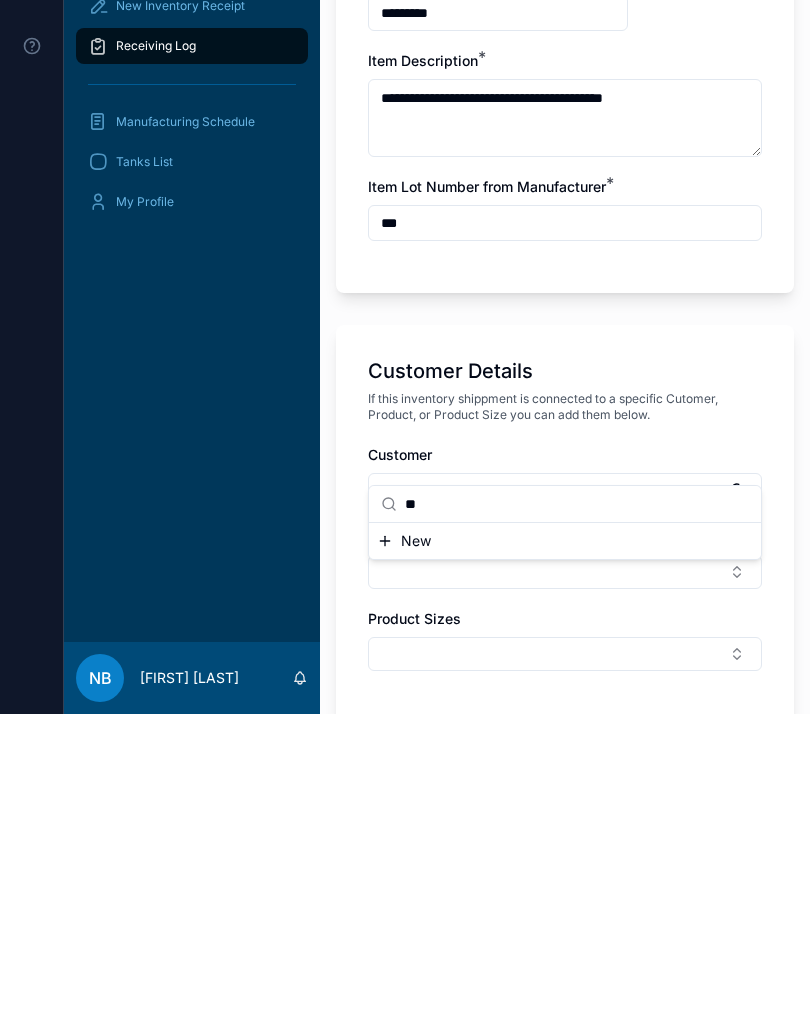 type on "*" 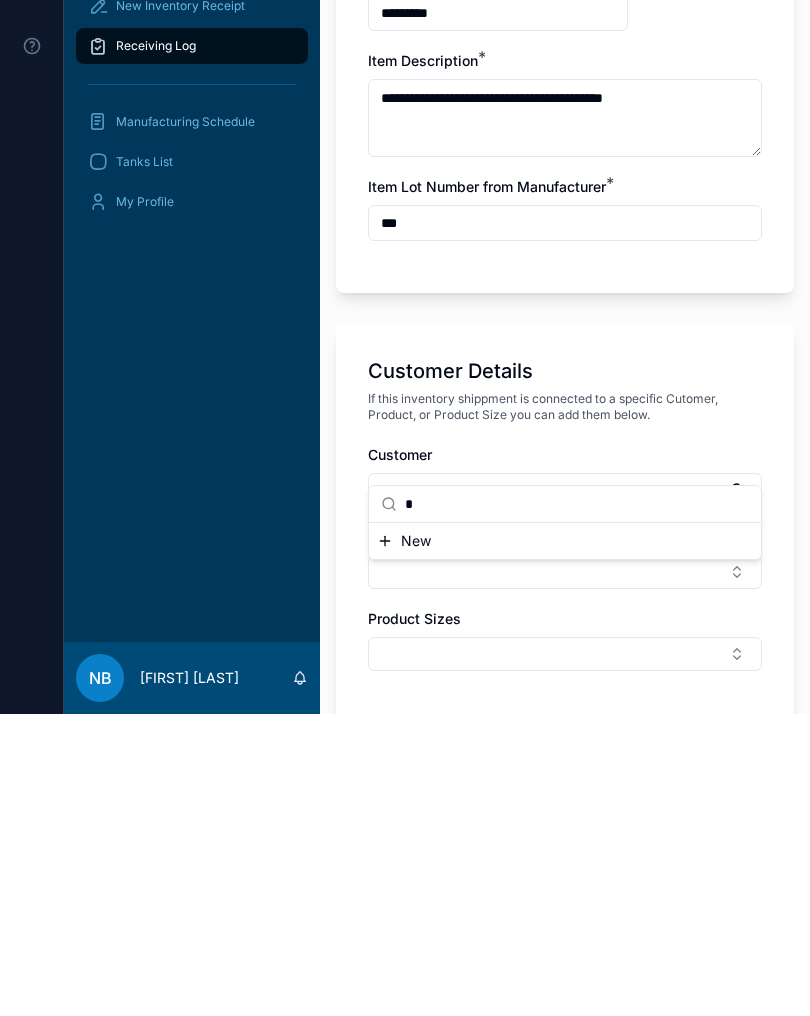 type 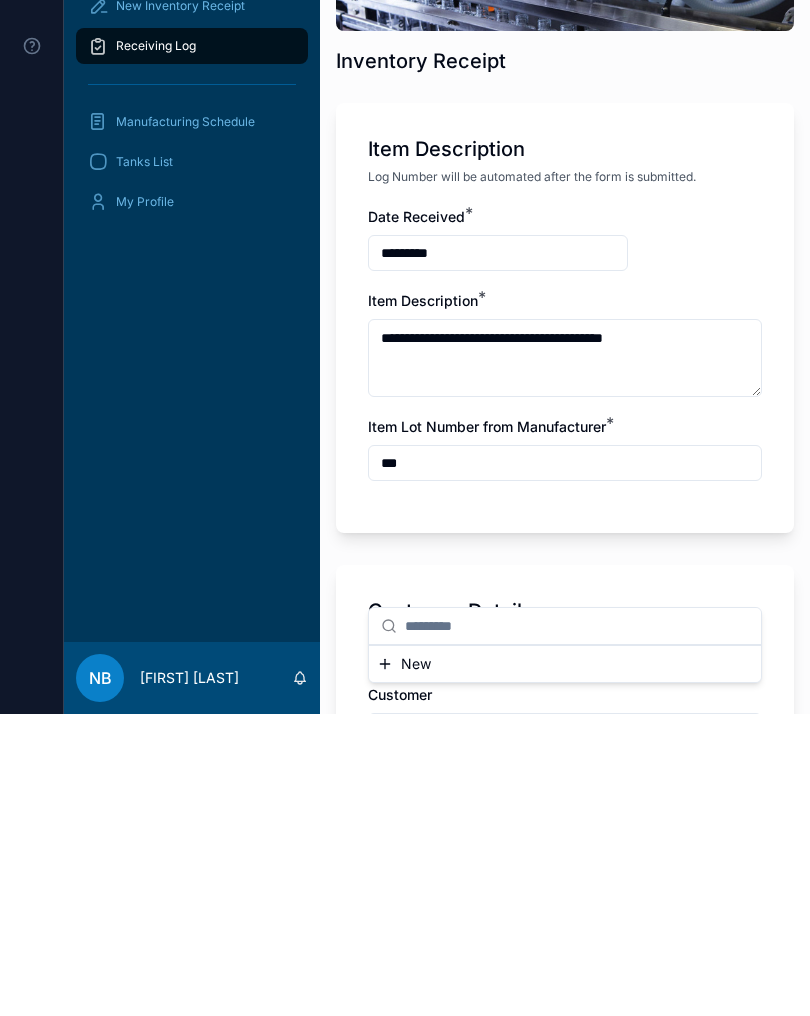 scroll, scrollTop: 44, scrollLeft: 0, axis: vertical 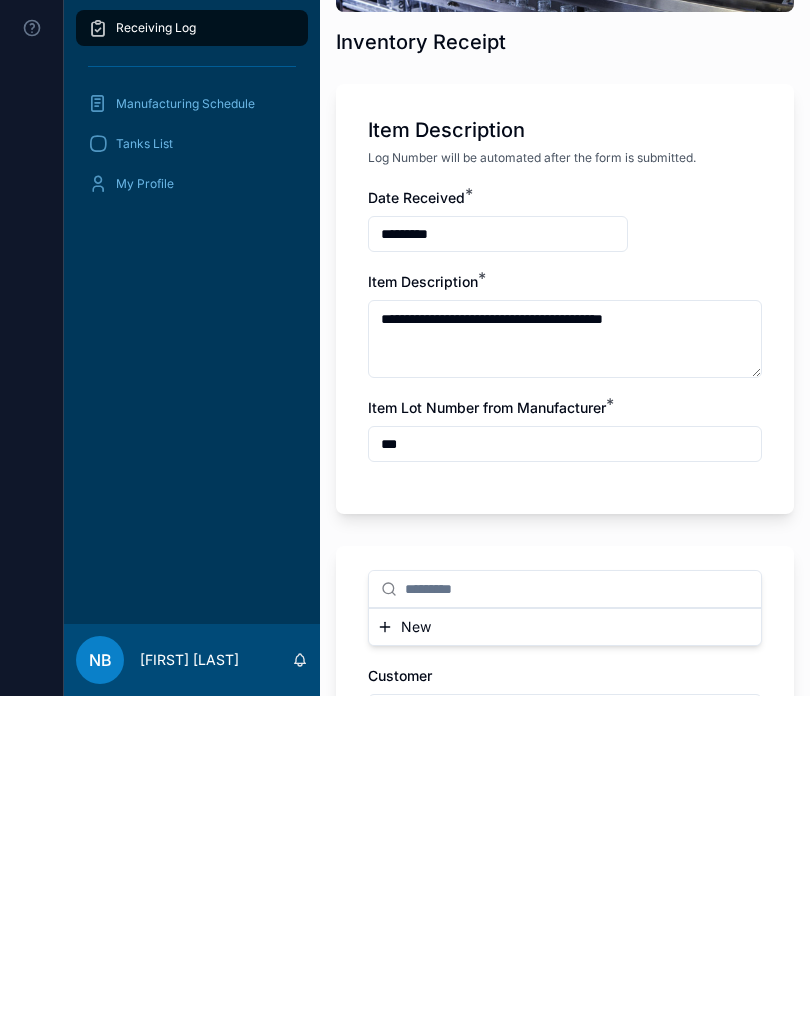 click on "**********" at bounding box center (565, 1932) 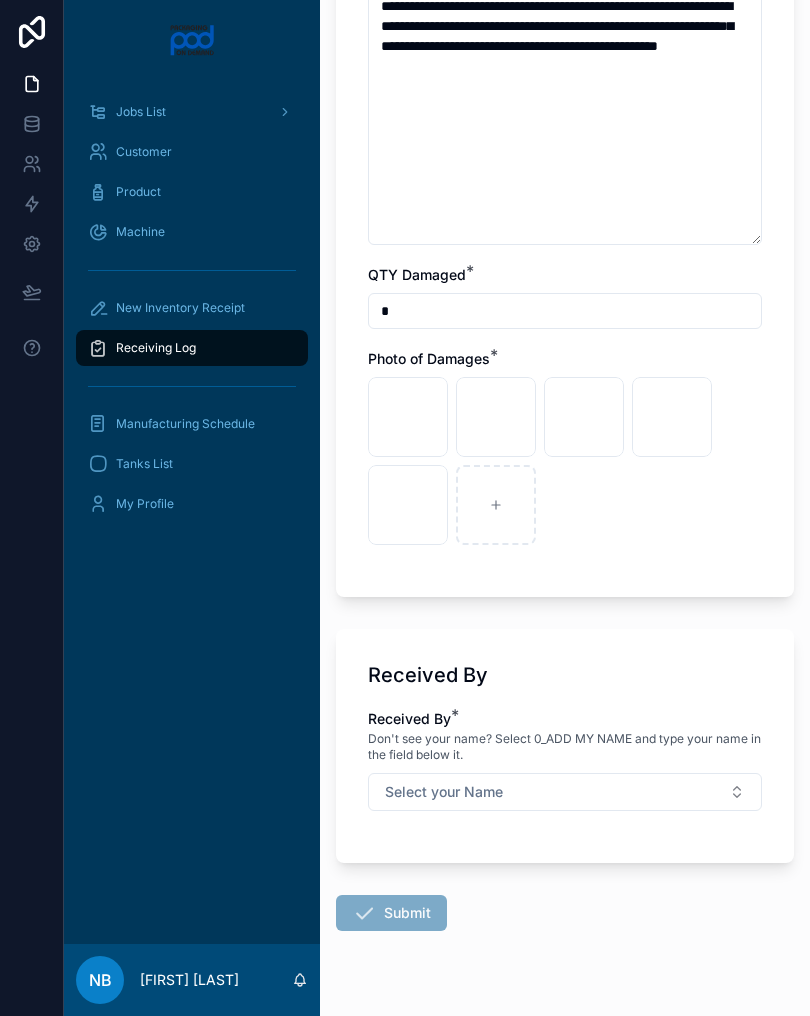 scroll, scrollTop: 2456, scrollLeft: 0, axis: vertical 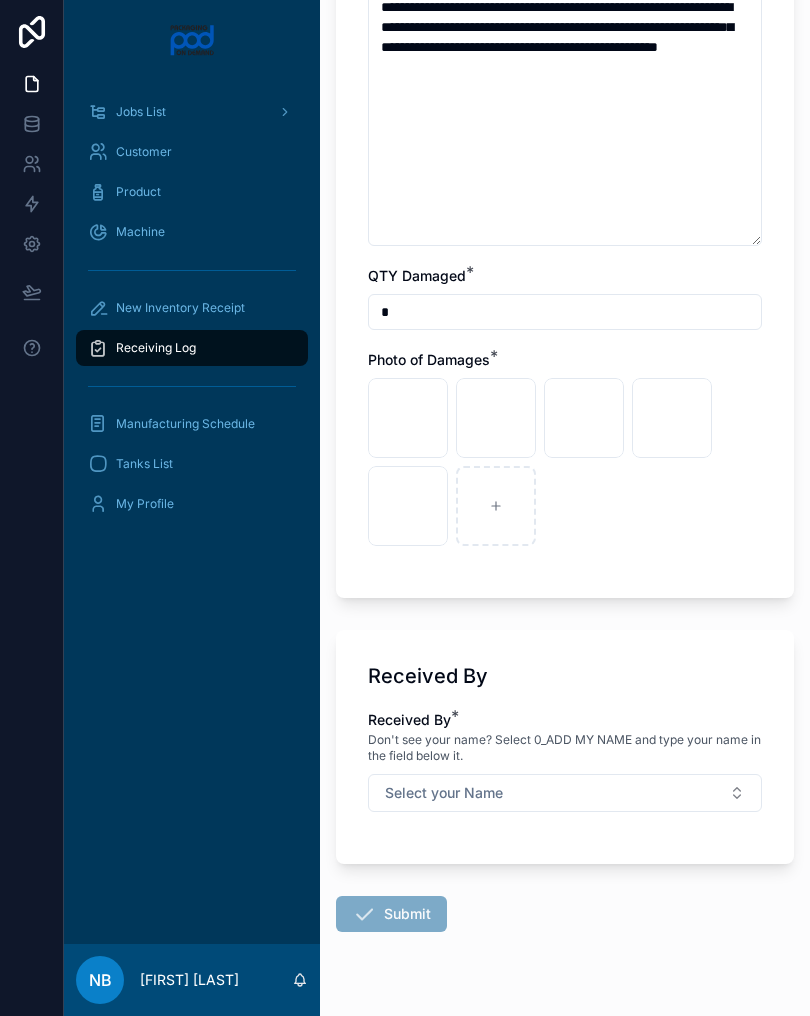 click on "Select your Name" at bounding box center (565, 793) 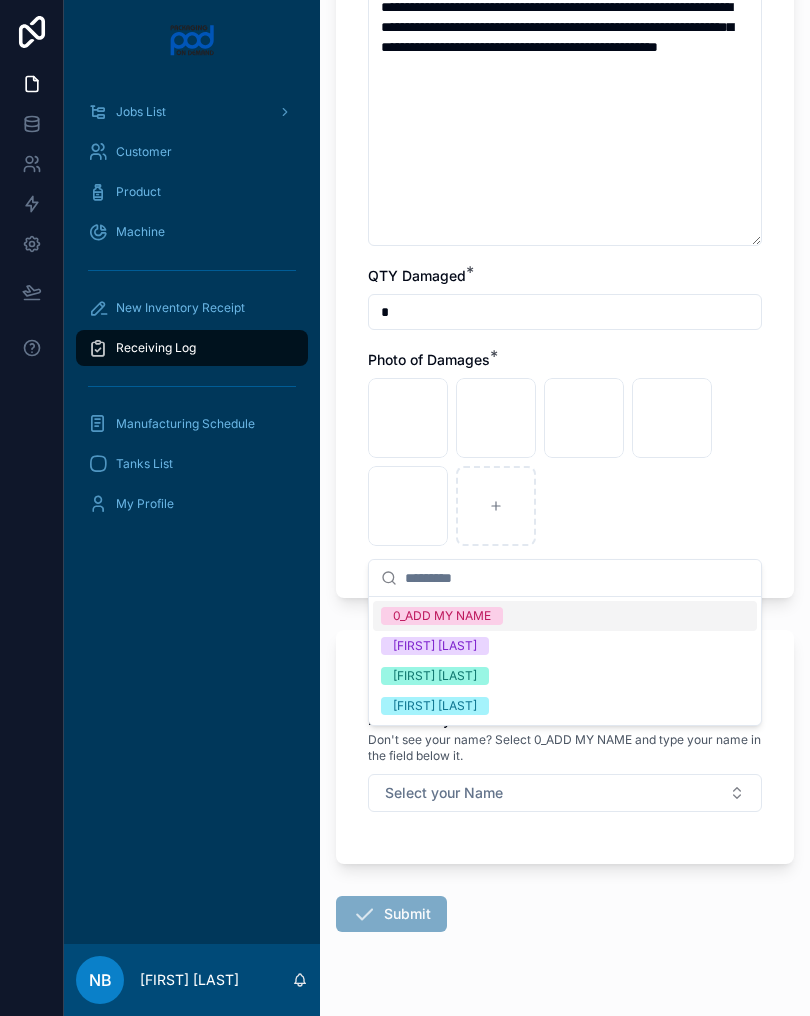 click on "[FIRST] [LAST]" at bounding box center [565, 676] 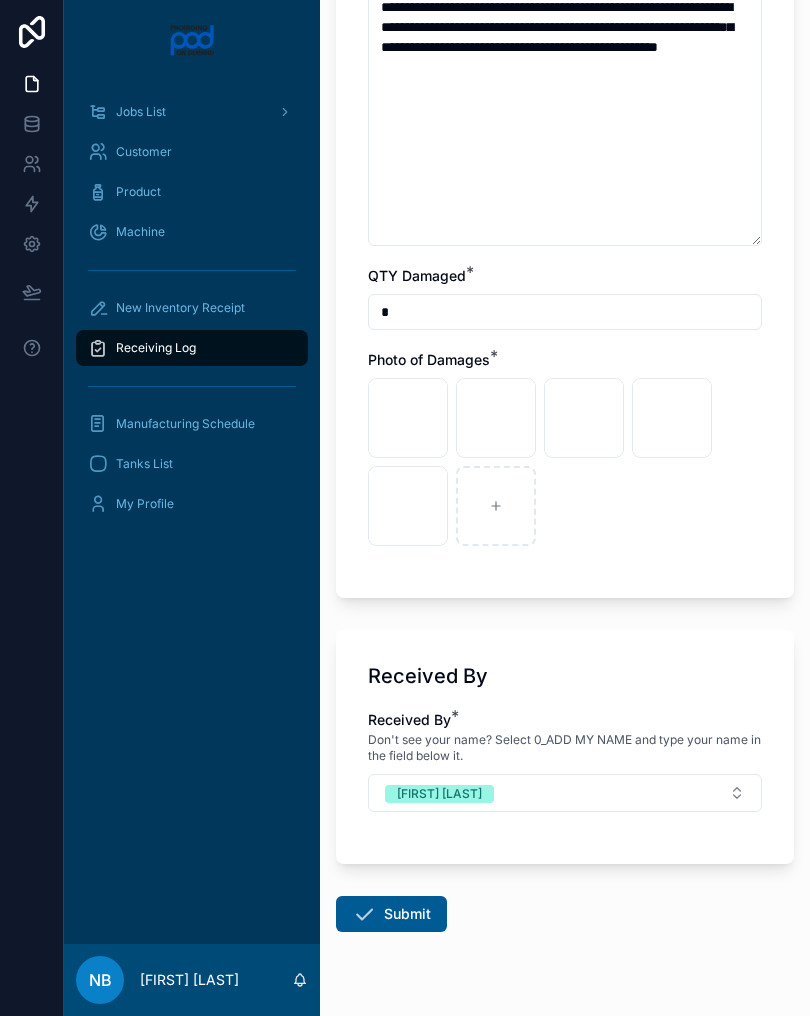 click on "Submit" at bounding box center (391, 914) 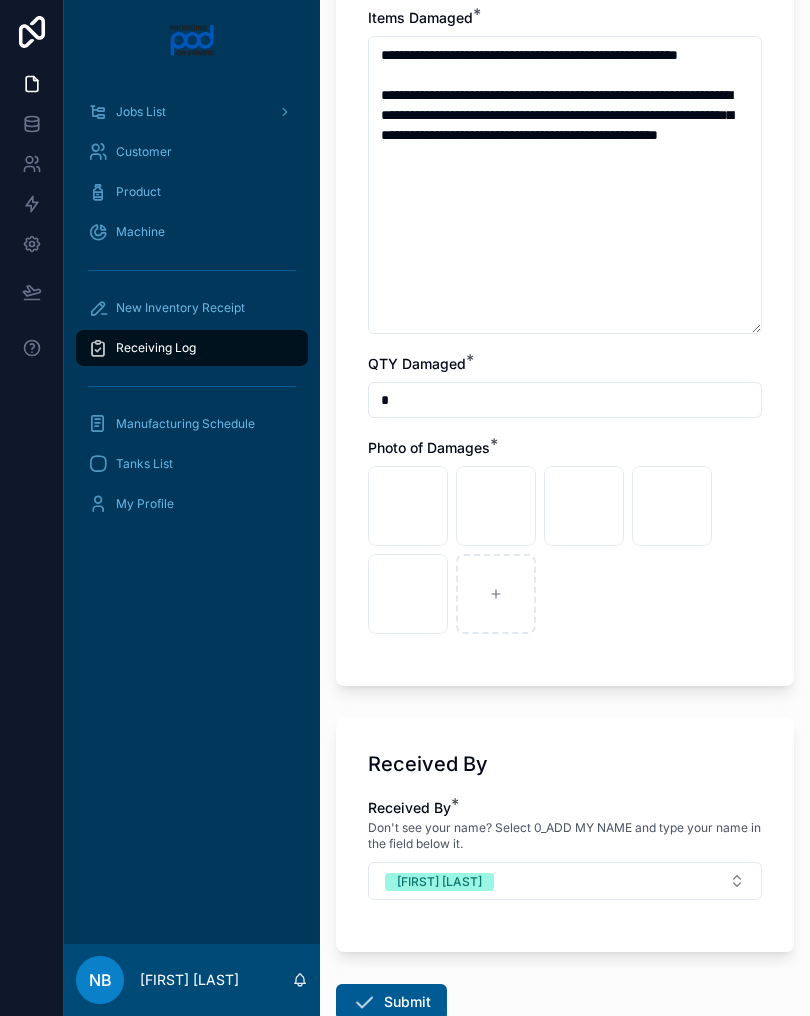 click on "Submit" at bounding box center (391, 1002) 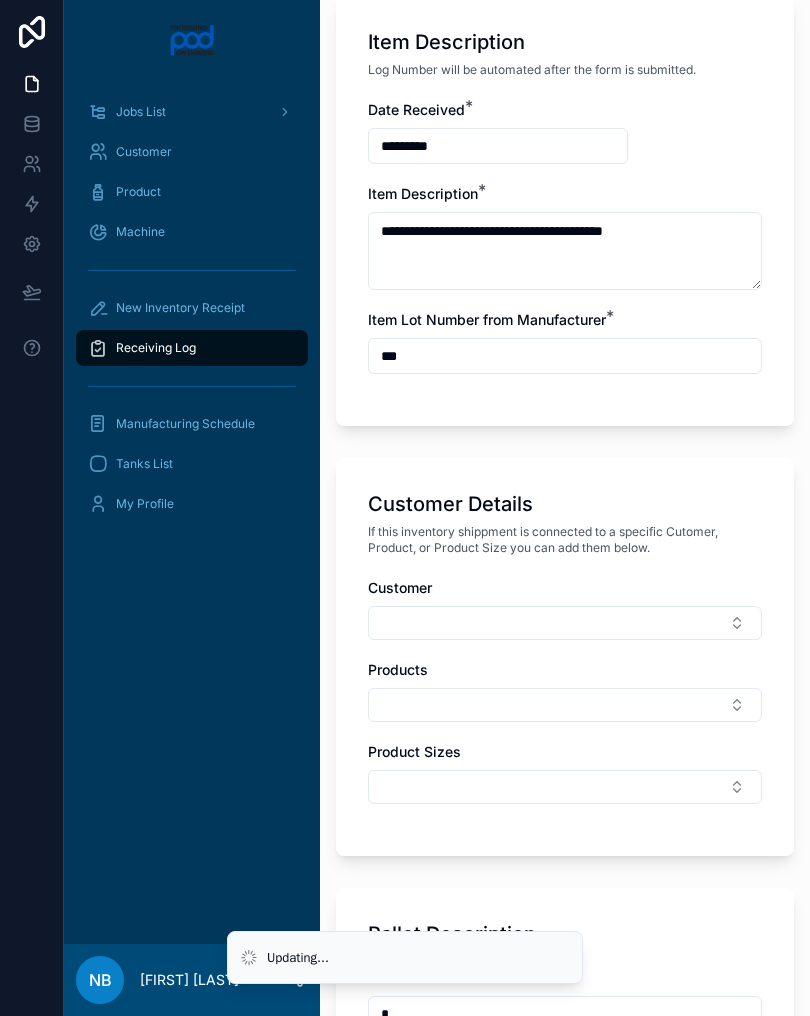 scroll, scrollTop: 545, scrollLeft: 0, axis: vertical 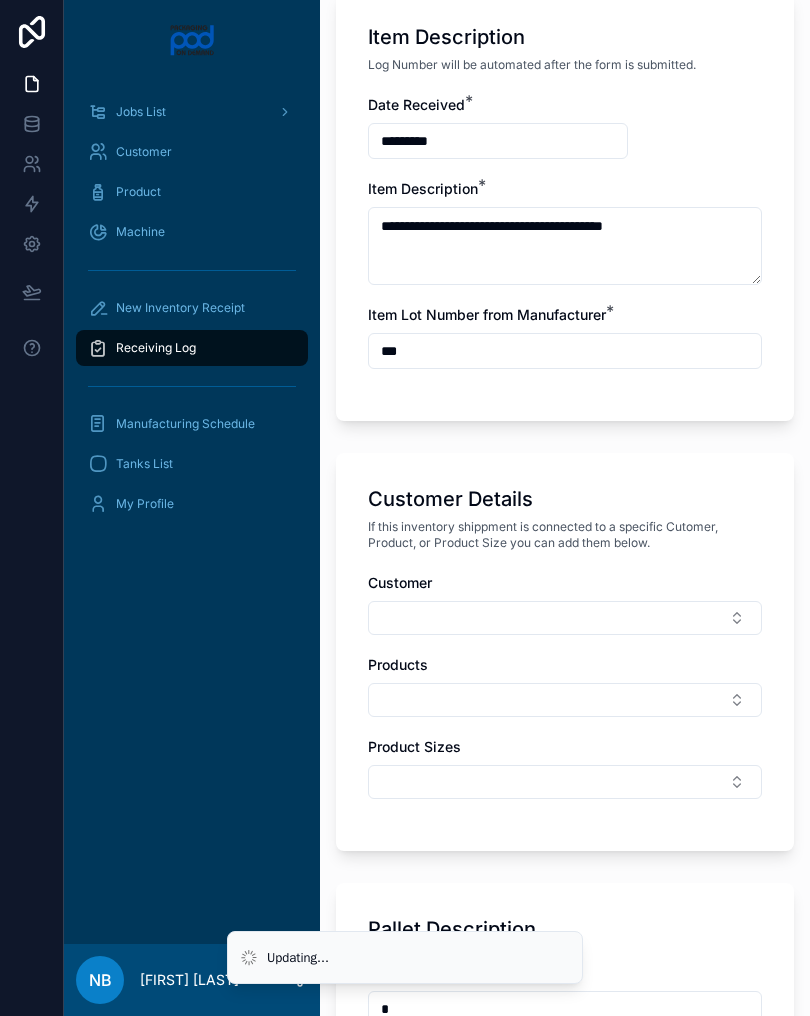 click at bounding box center [565, 618] 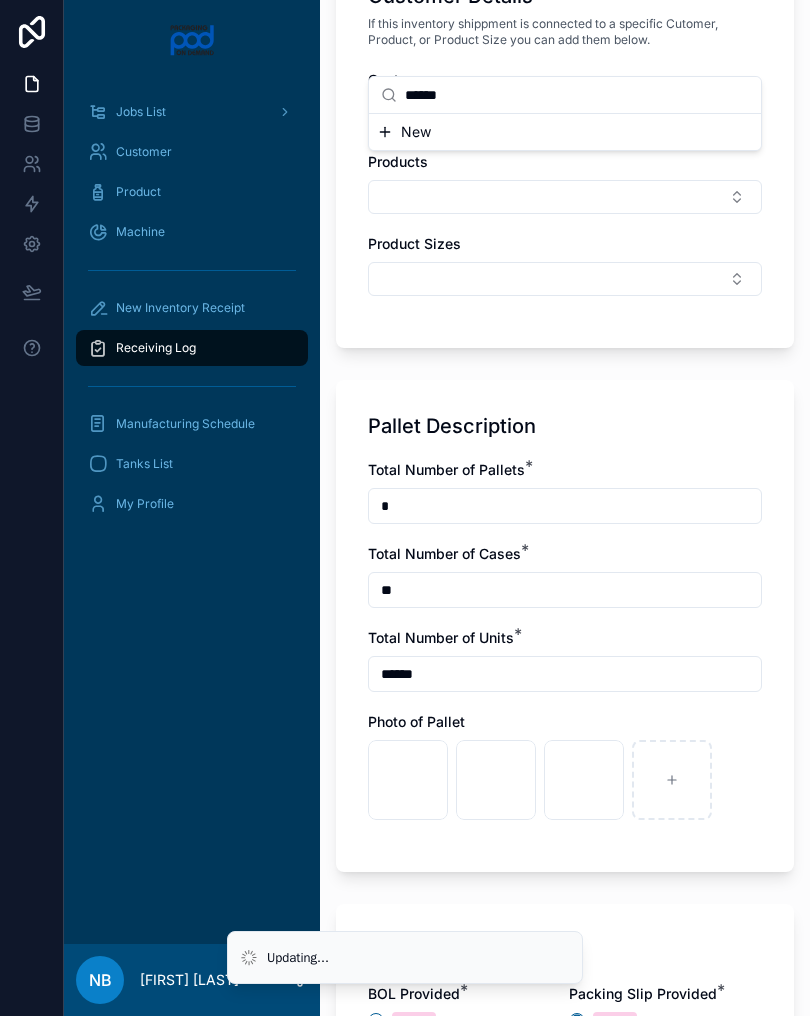 scroll, scrollTop: 1069, scrollLeft: 0, axis: vertical 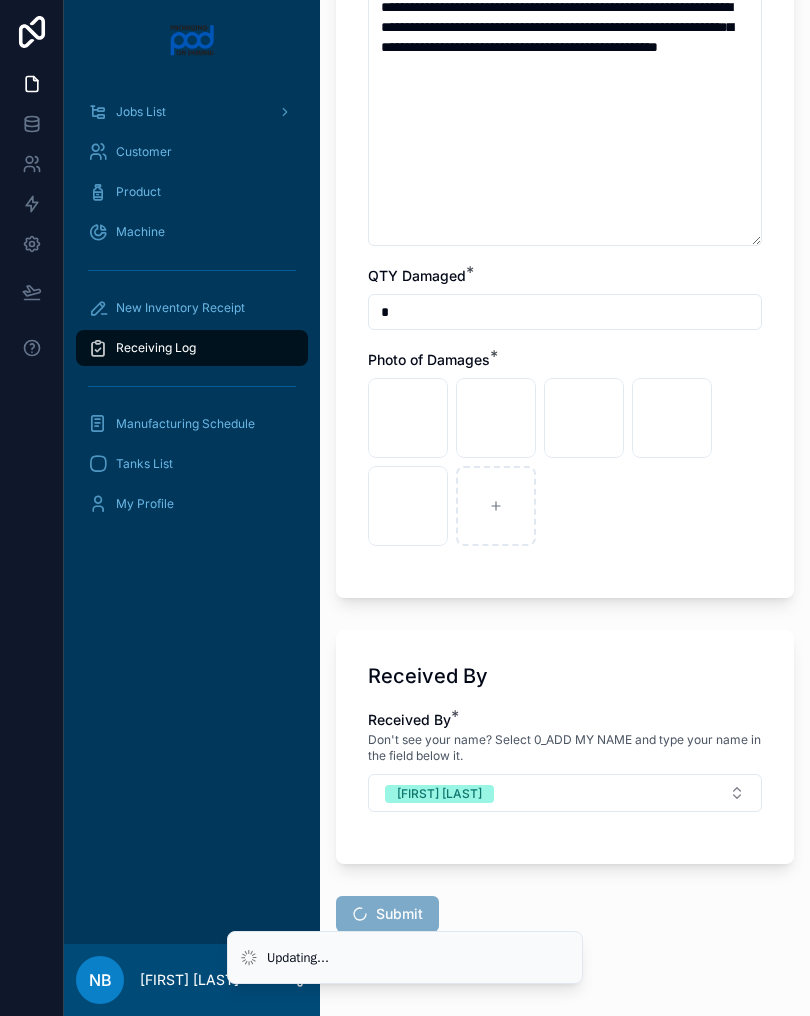 type on "******" 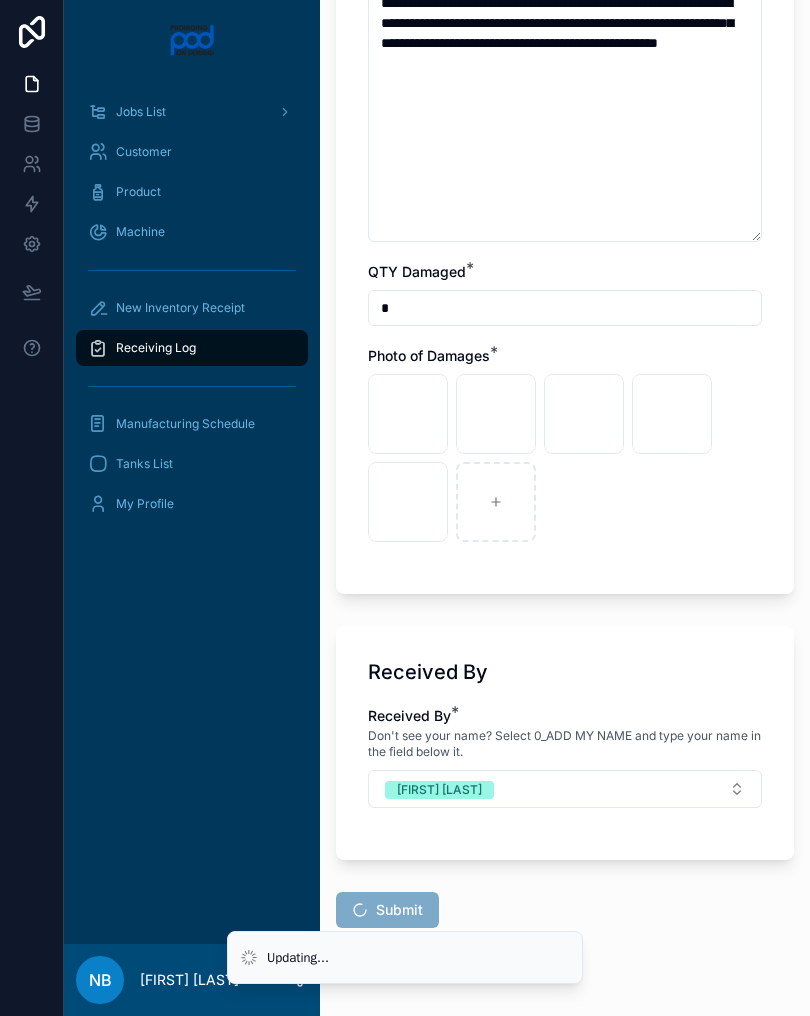 scroll, scrollTop: 2544, scrollLeft: 0, axis: vertical 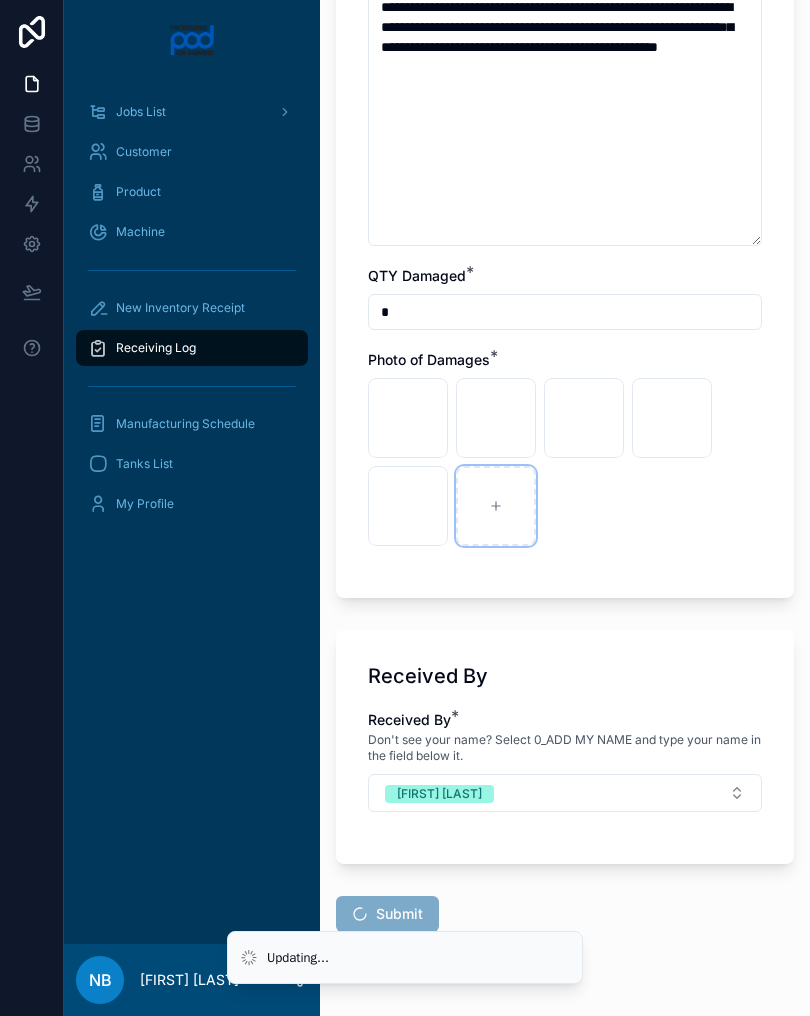 click at bounding box center [496, 506] 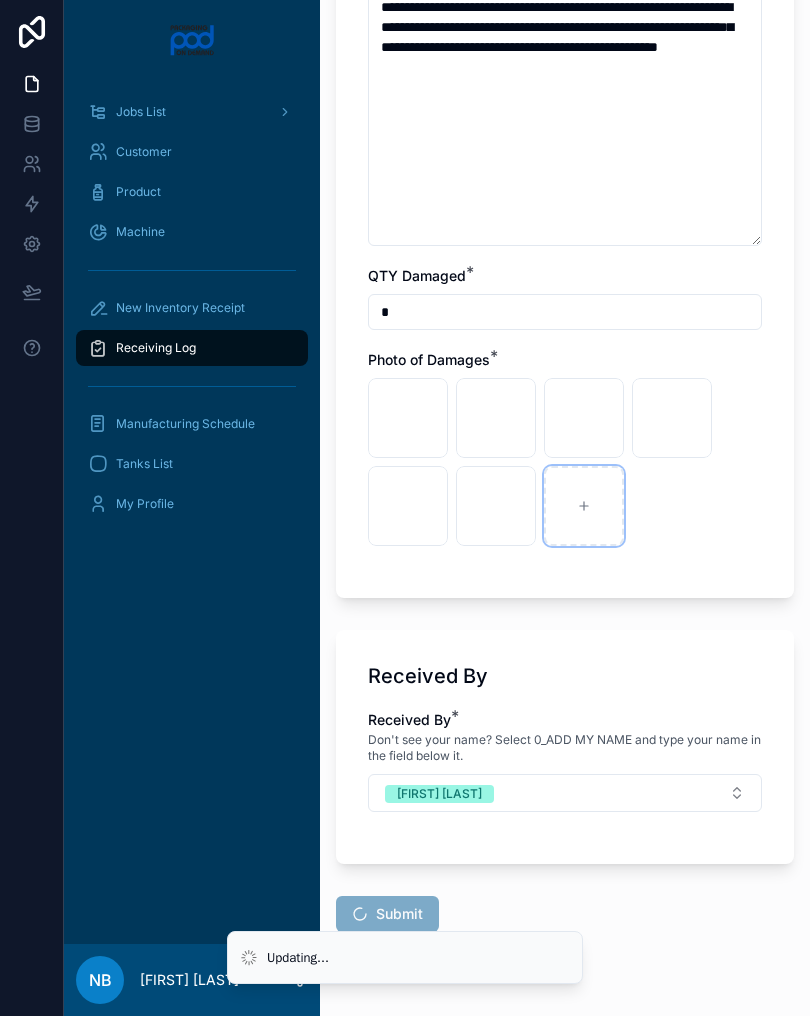scroll, scrollTop: 2544, scrollLeft: 0, axis: vertical 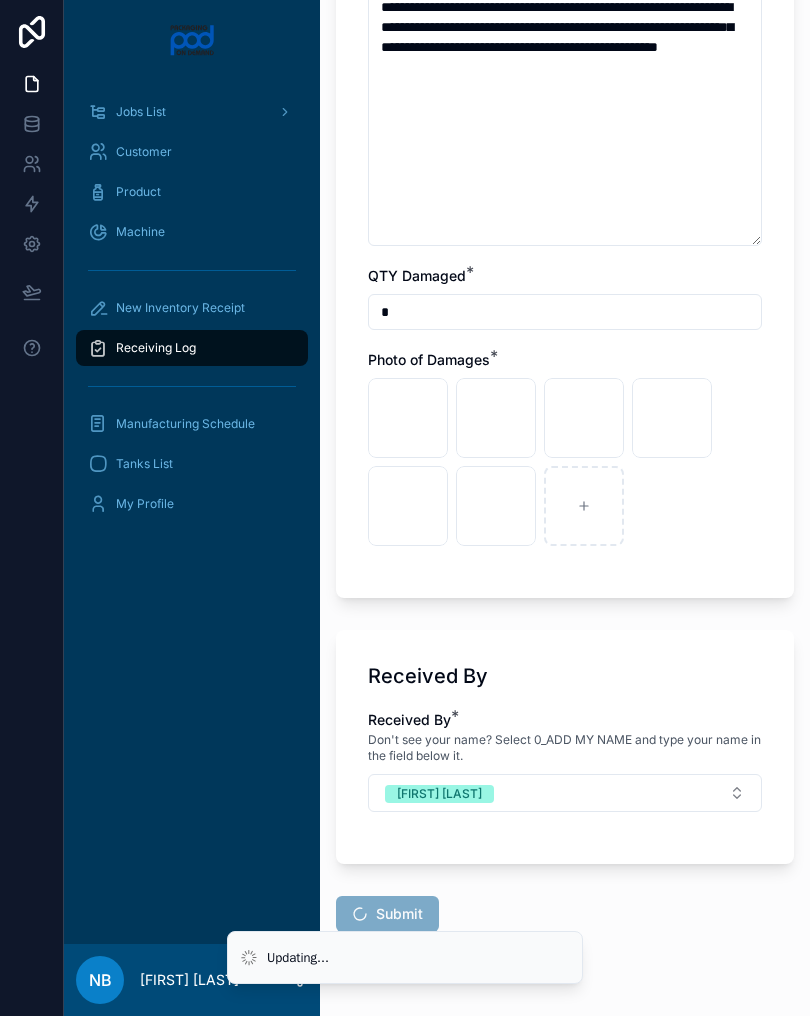 click on "[FIRST] [LAST]" at bounding box center [565, 793] 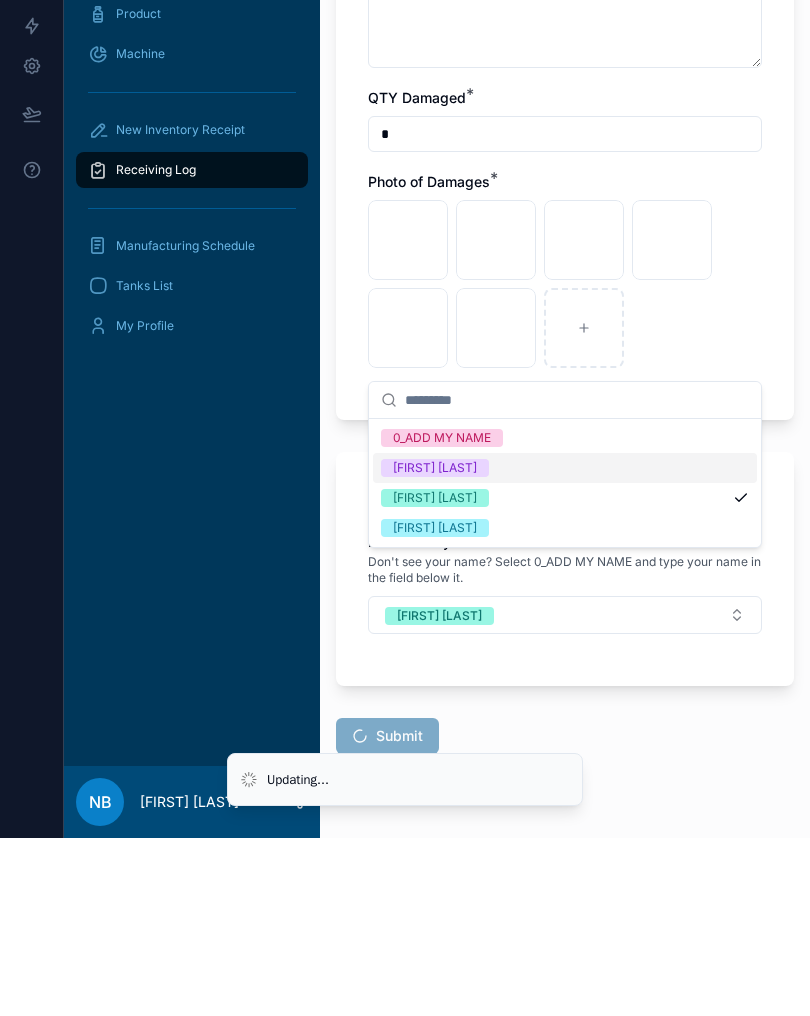 click on "[FIRST] [LAST]" at bounding box center [565, 706] 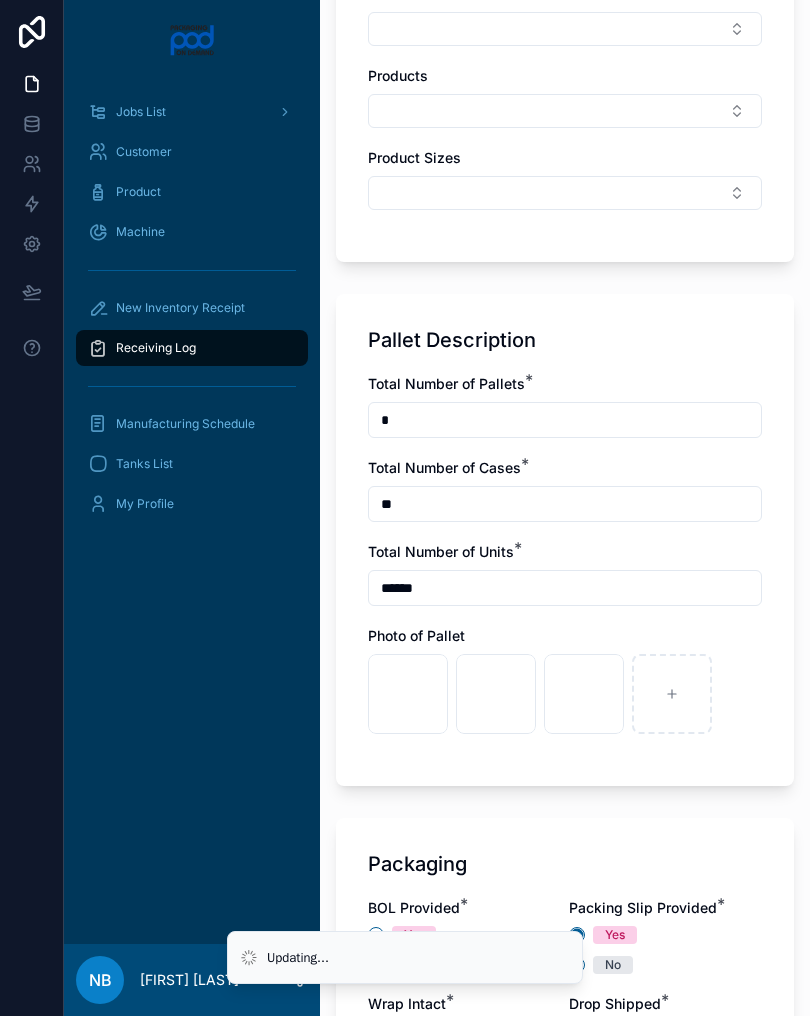 scroll, scrollTop: 1224, scrollLeft: 0, axis: vertical 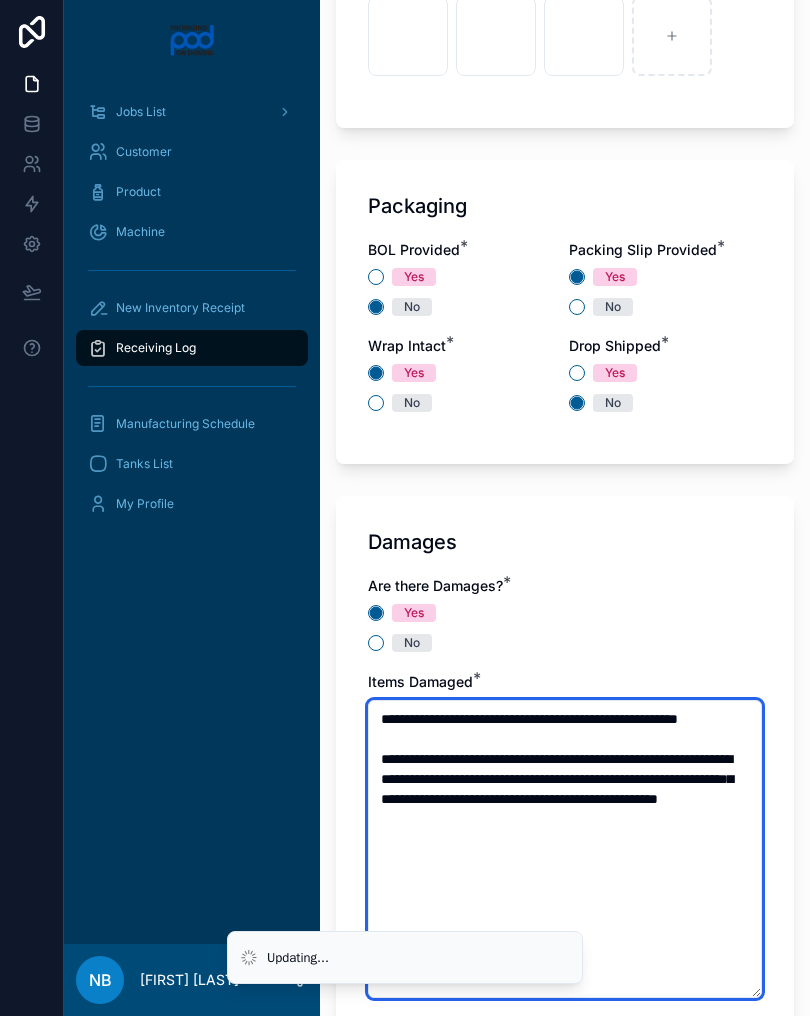 click on "**********" at bounding box center [565, 849] 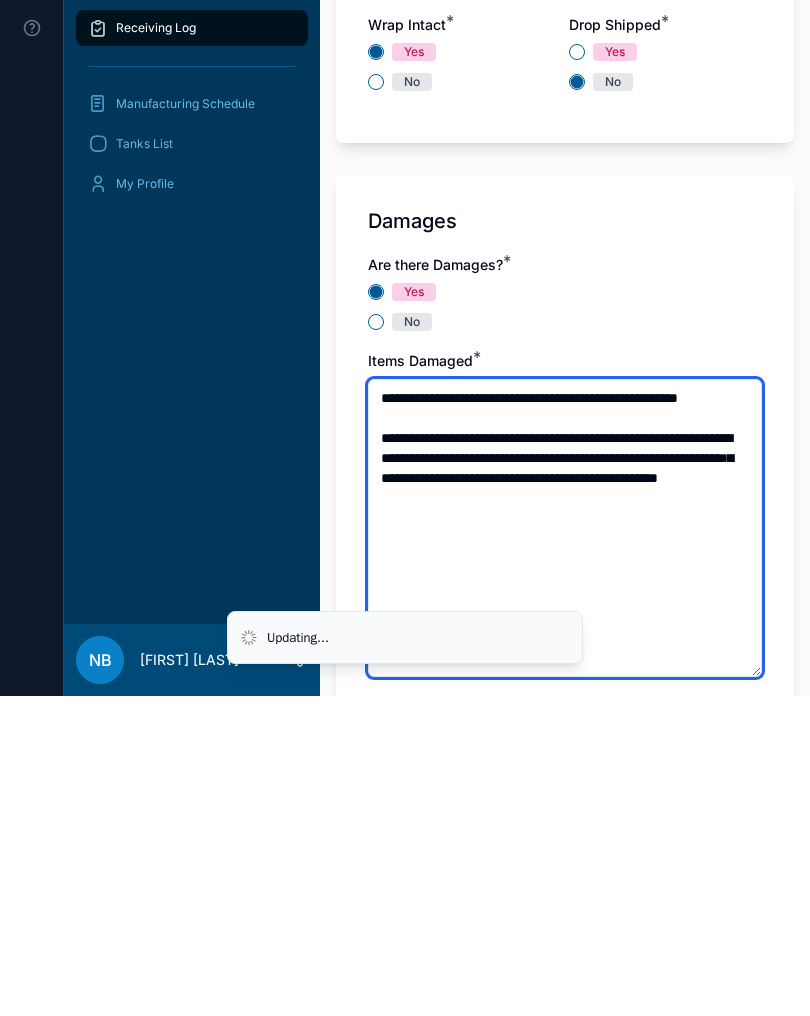 click on "**********" at bounding box center [565, 848] 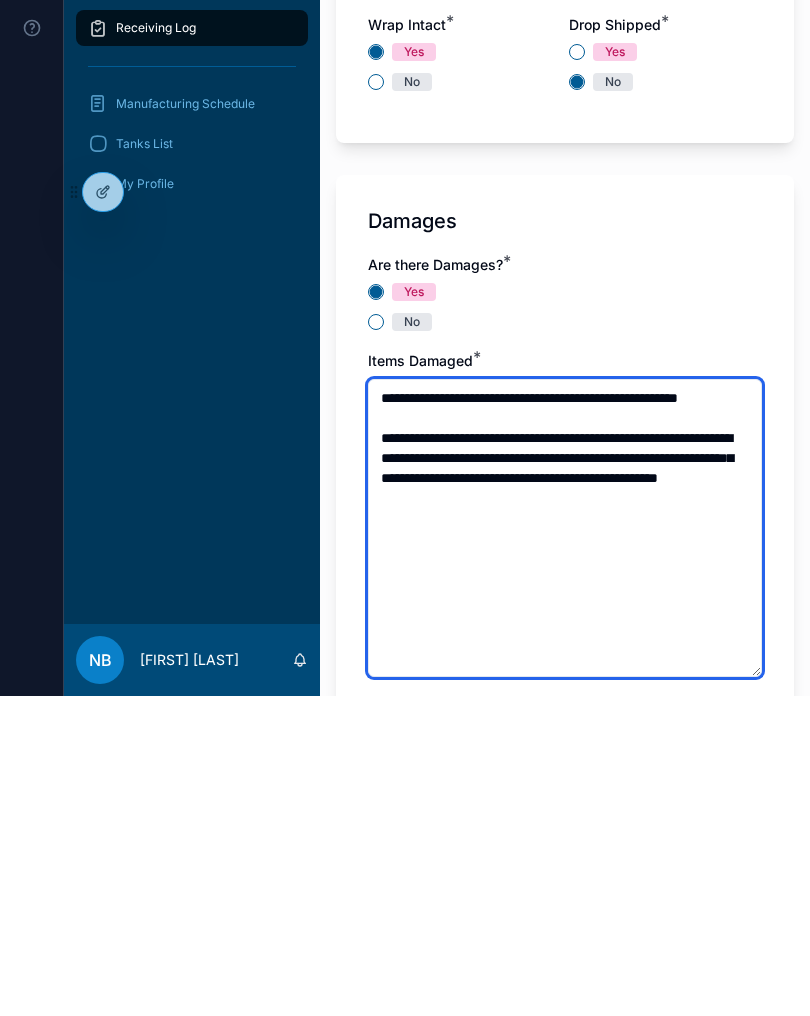 scroll, scrollTop: 0, scrollLeft: 0, axis: both 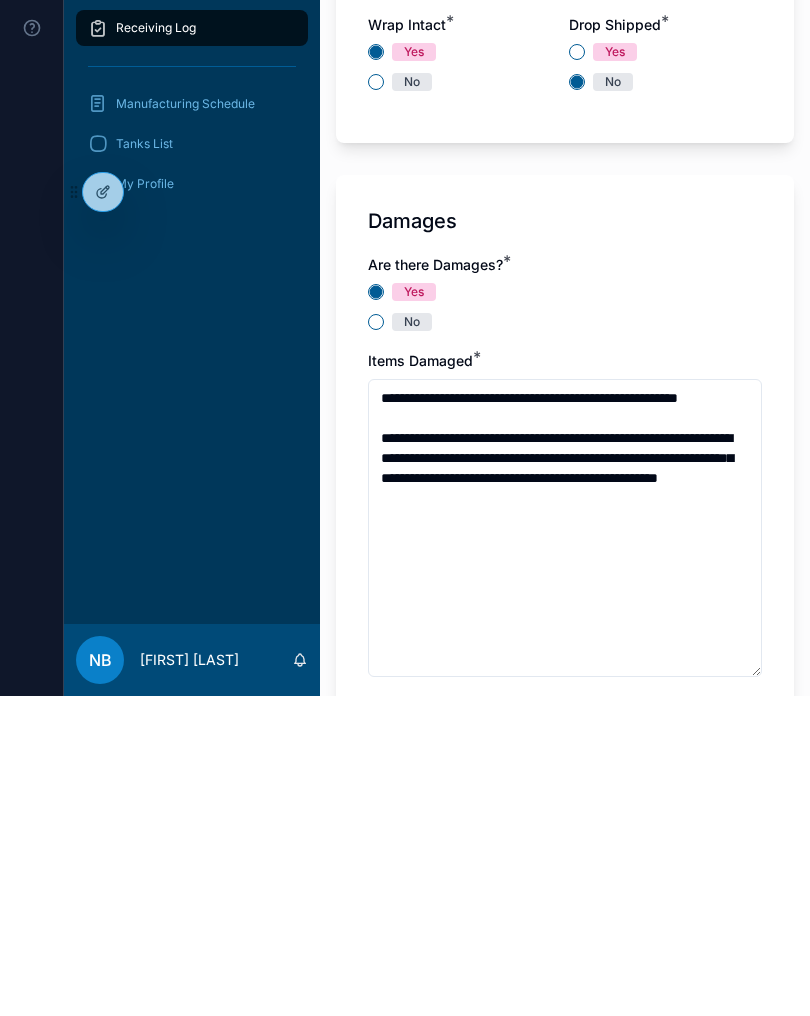 click on "Damages" at bounding box center [565, 541] 